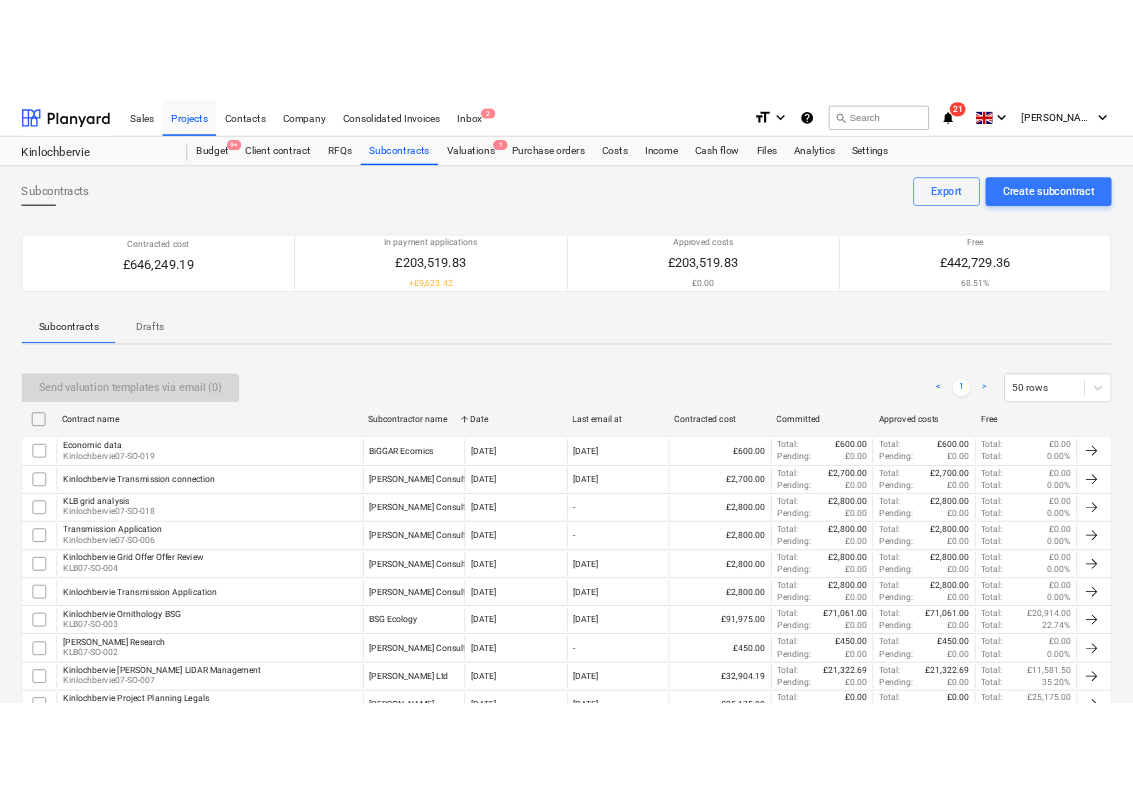 scroll, scrollTop: 326, scrollLeft: 0, axis: vertical 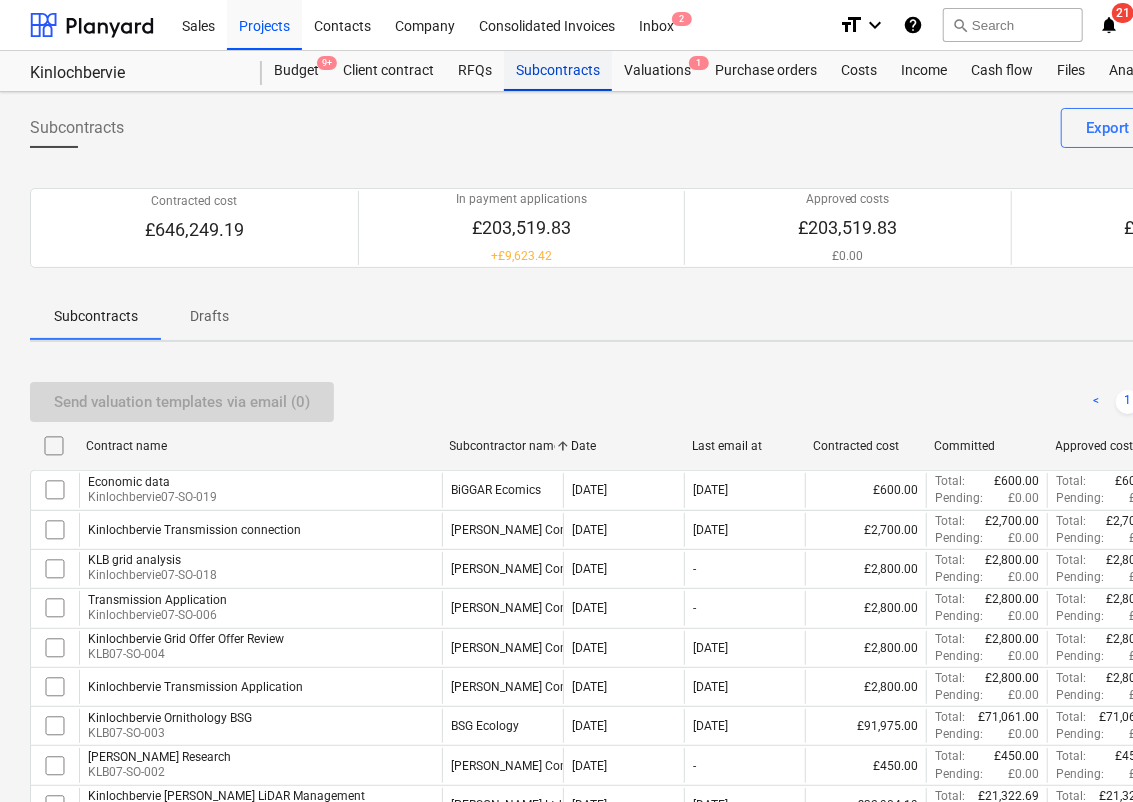 click on "Subcontracts" at bounding box center (558, 71) 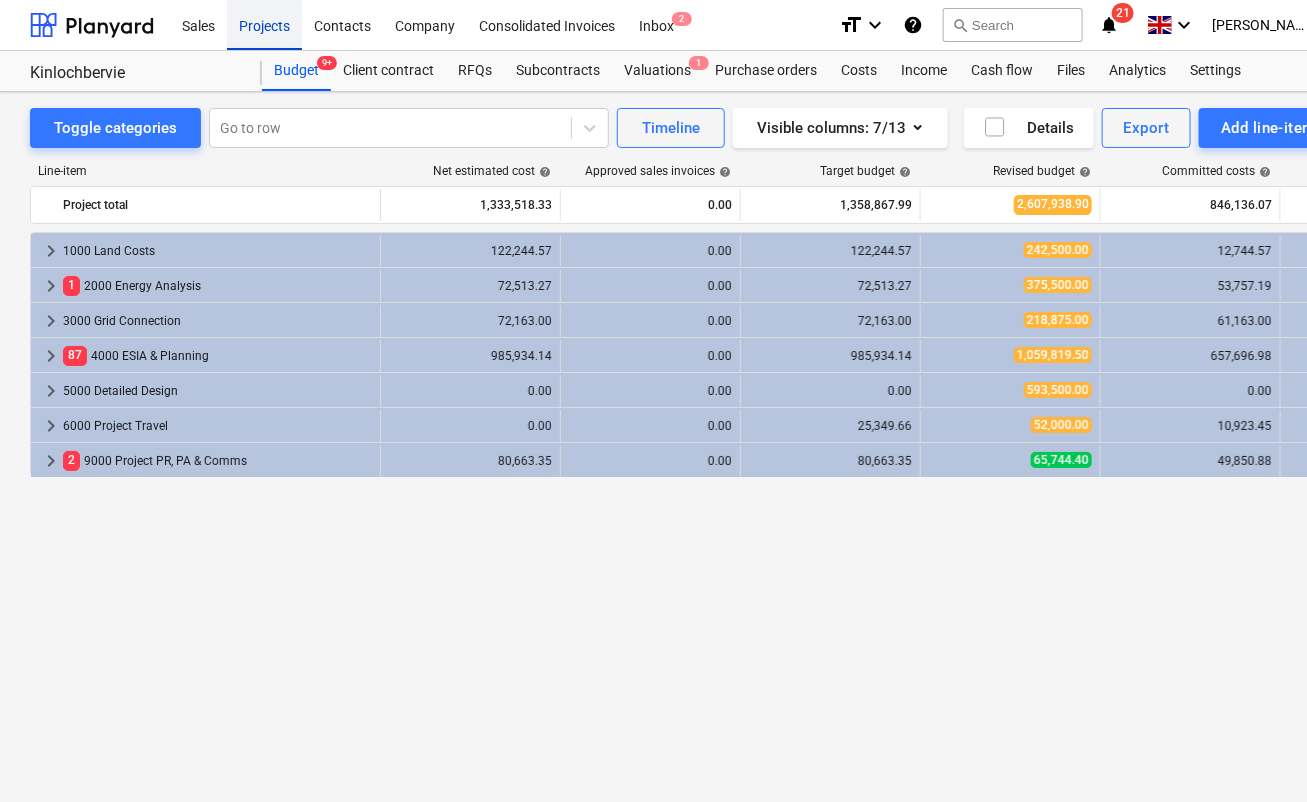 click on "Projects" at bounding box center [264, 24] 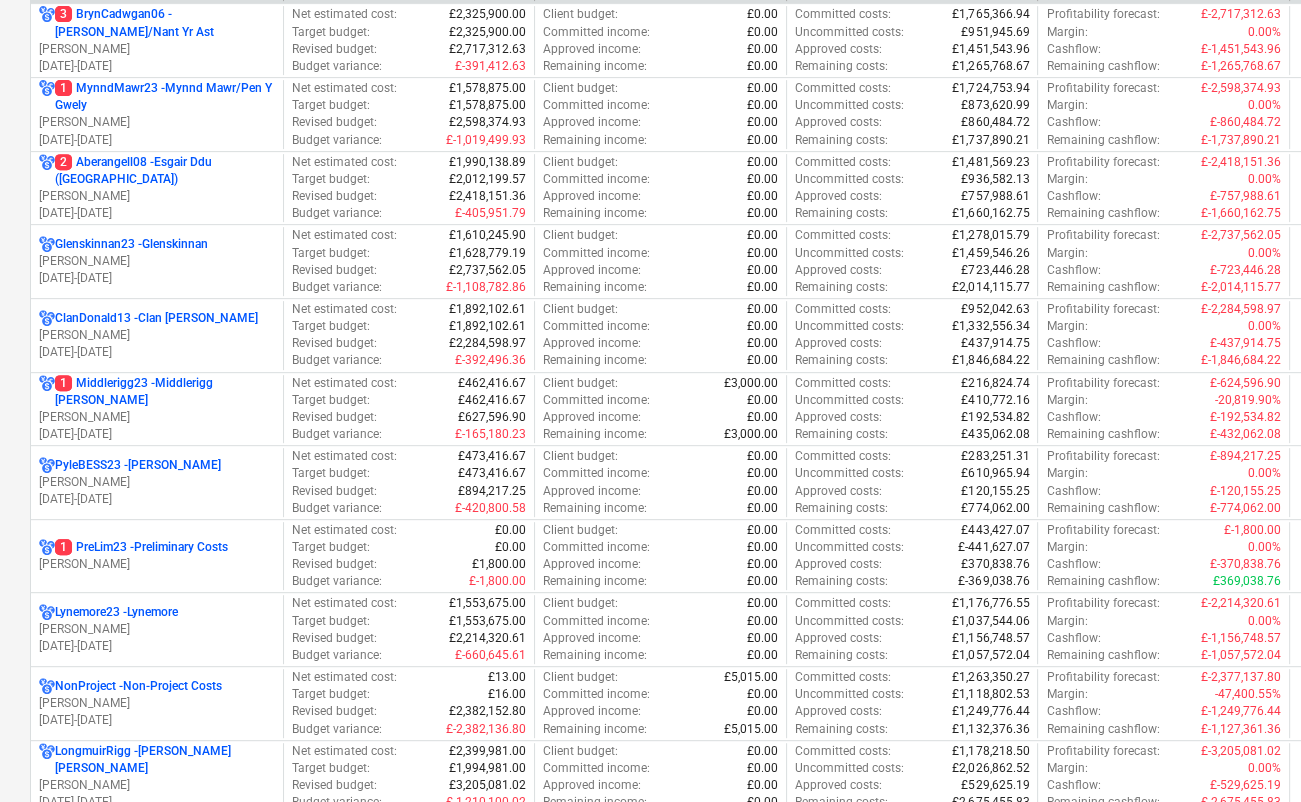 scroll, scrollTop: 839, scrollLeft: 0, axis: vertical 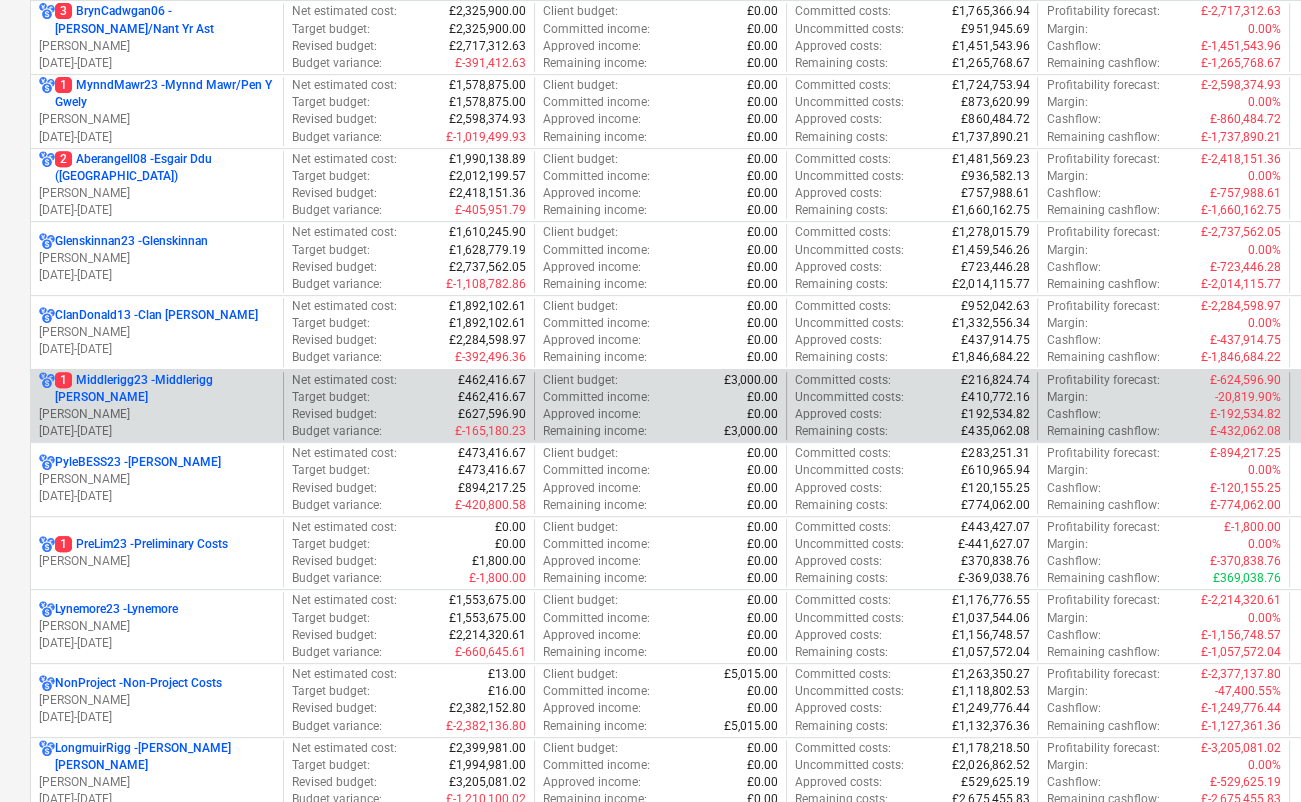 click on "[PERSON_NAME]" at bounding box center (157, 414) 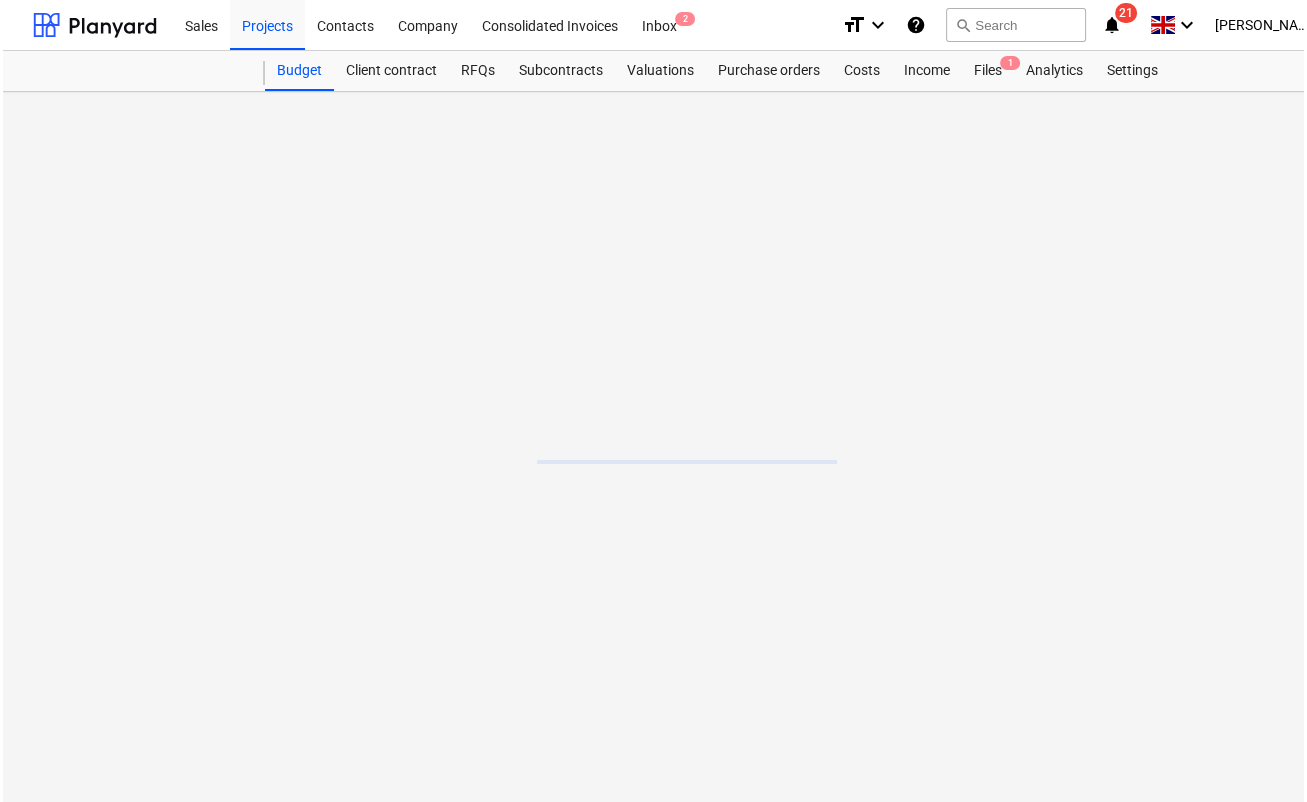 scroll, scrollTop: 0, scrollLeft: 0, axis: both 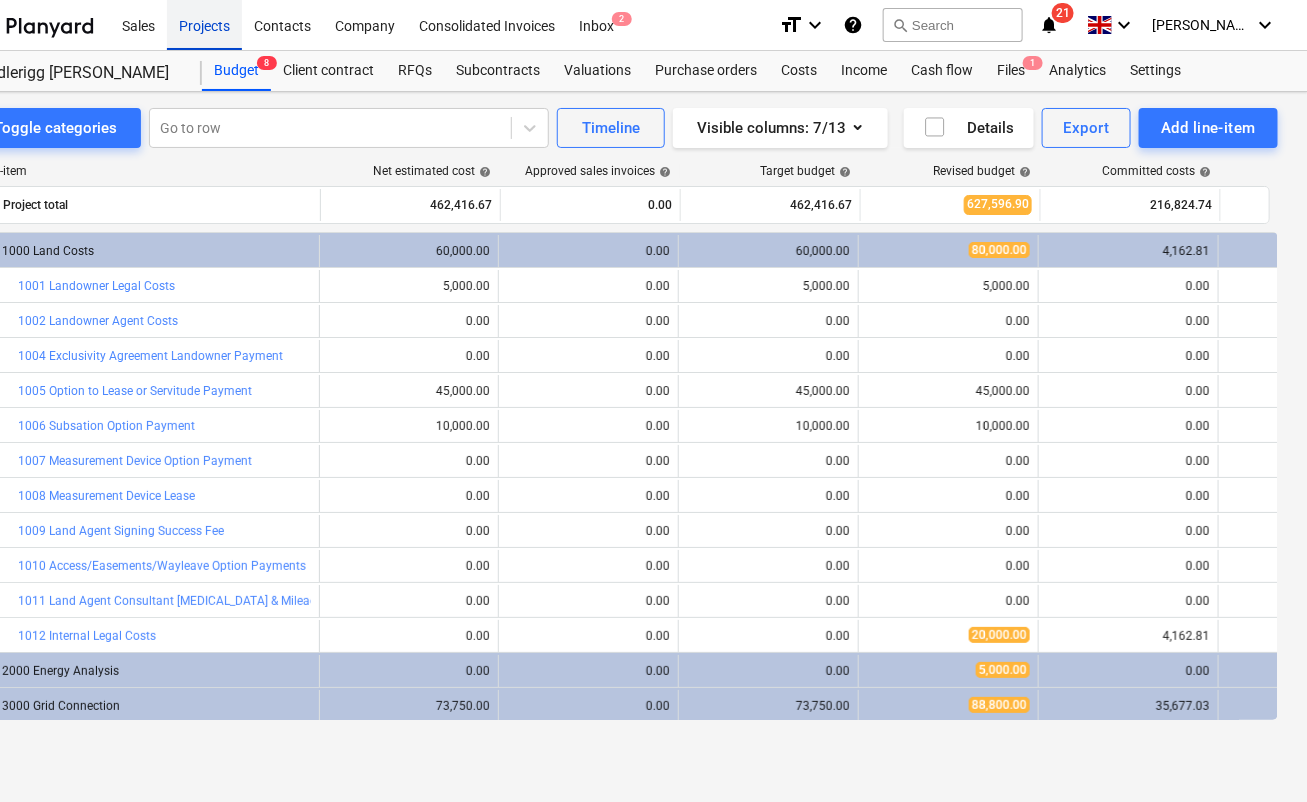 click on "Projects" at bounding box center [204, 24] 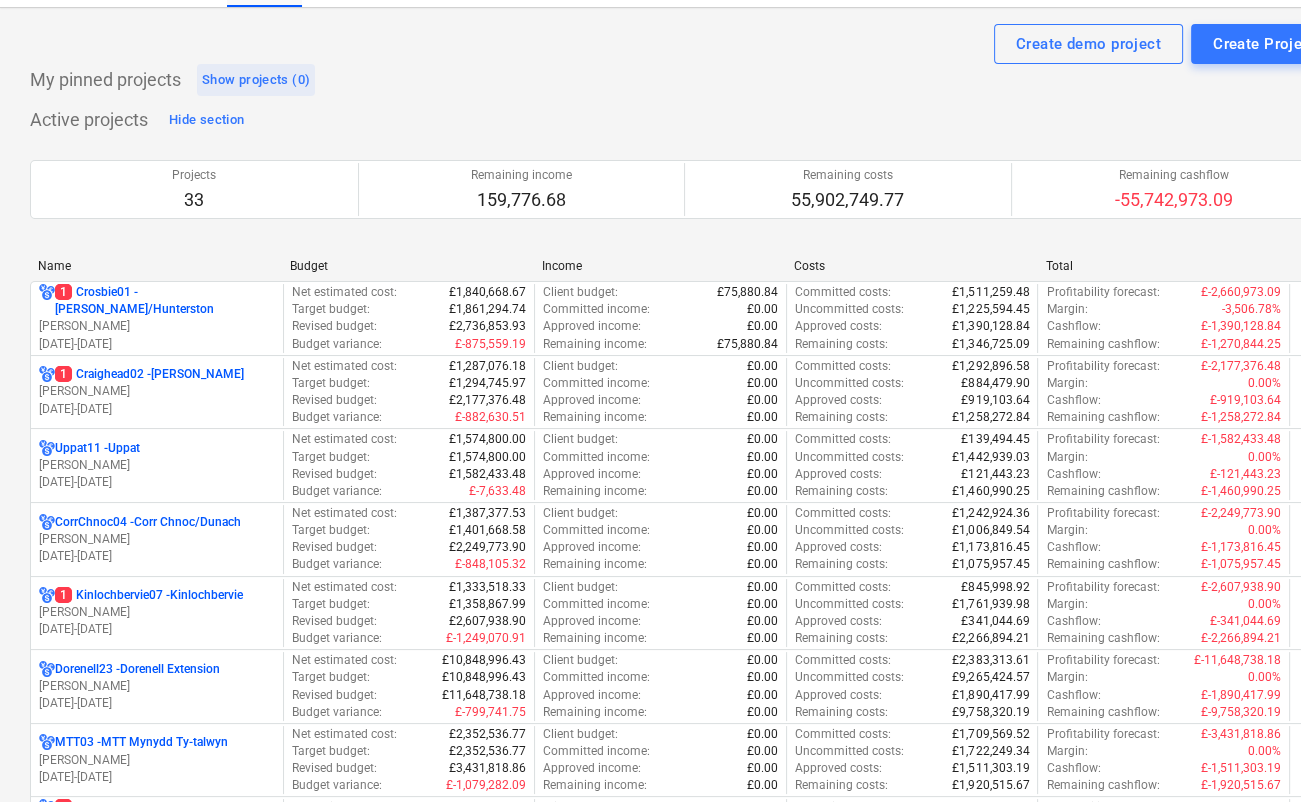 scroll, scrollTop: 52, scrollLeft: 0, axis: vertical 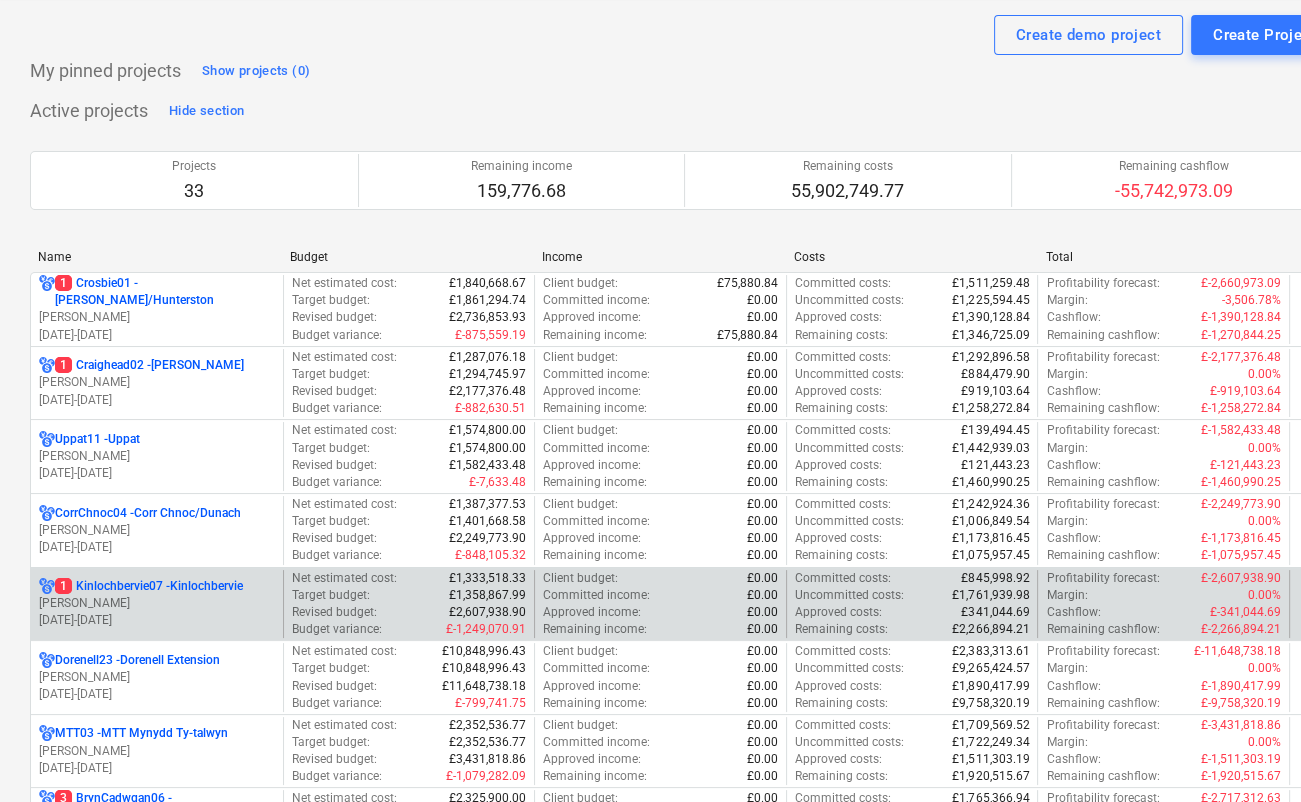 click on "[DATE]  -  [DATE]" at bounding box center (157, 620) 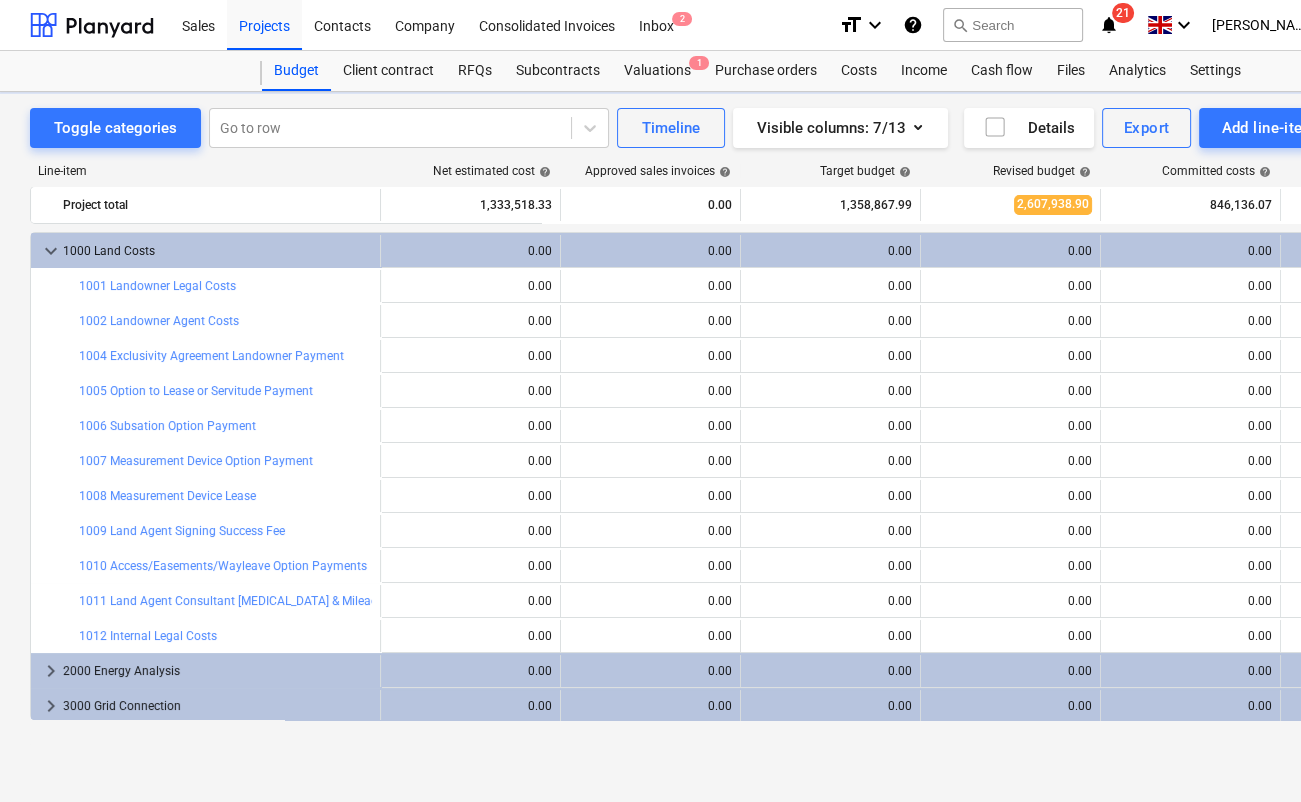 scroll, scrollTop: 0, scrollLeft: 0, axis: both 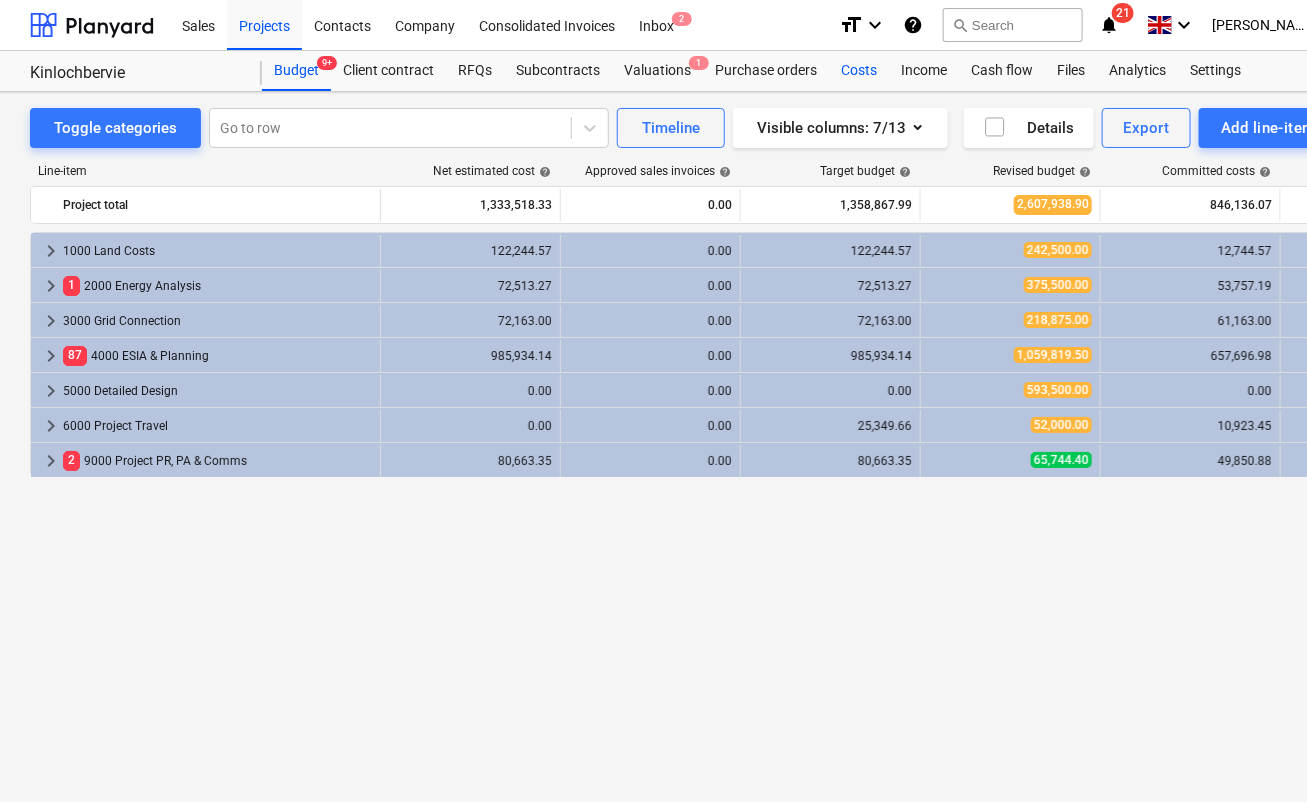 click on "Costs" at bounding box center [859, 71] 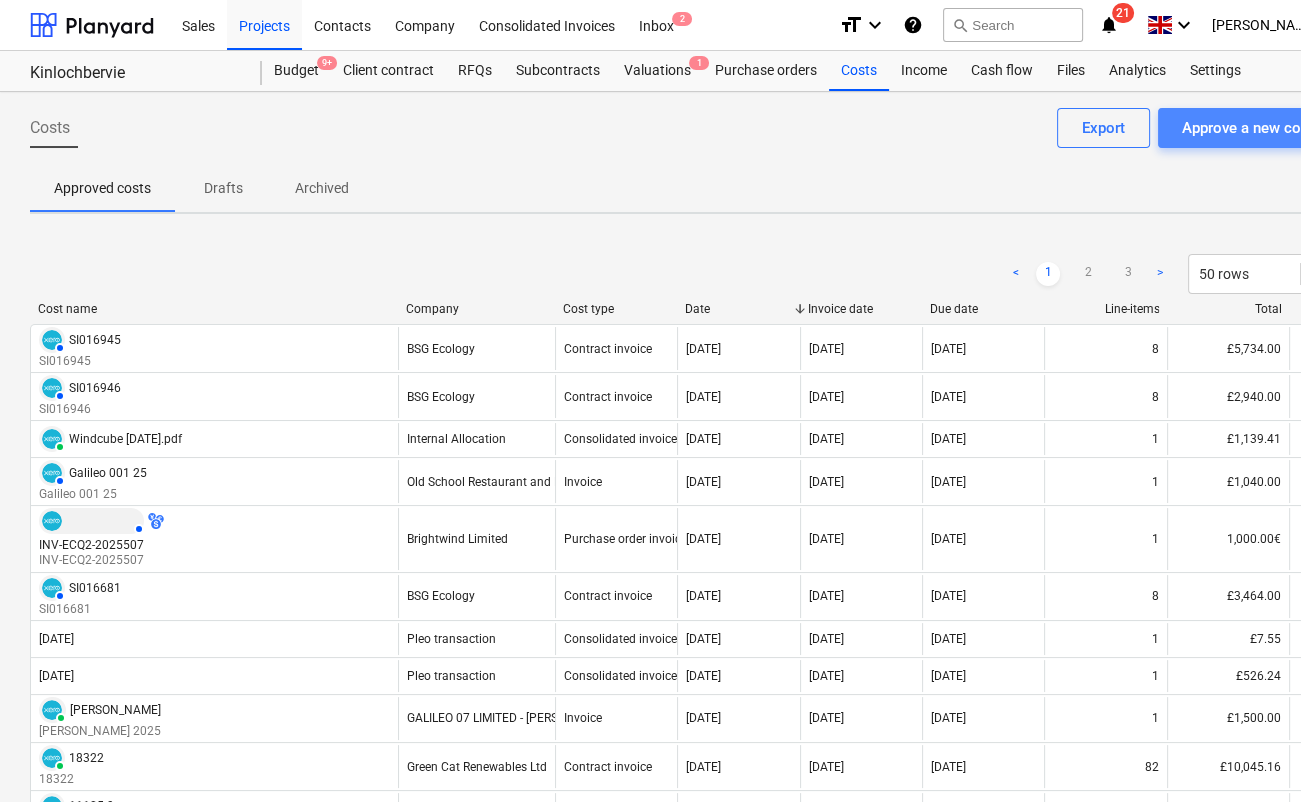 click on "Approve a new cost" at bounding box center [1248, 128] 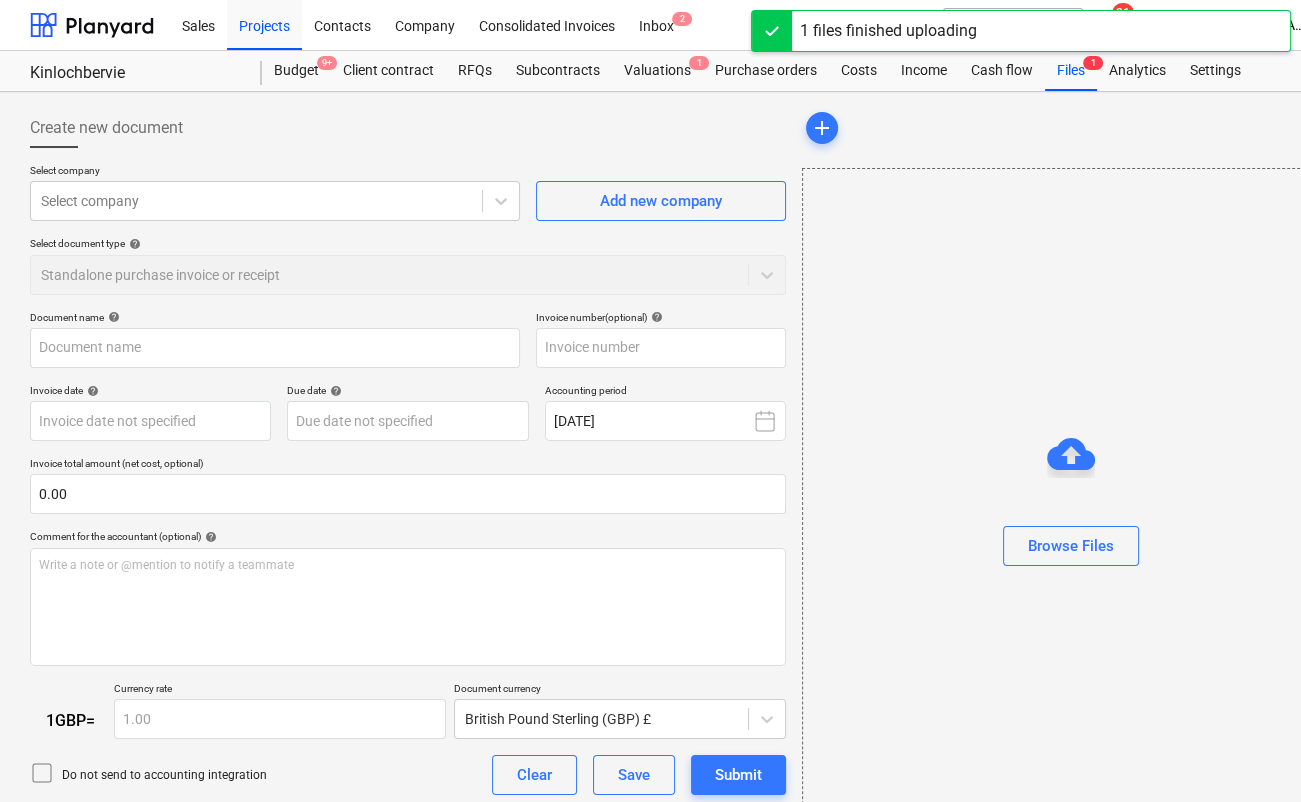 type on "WPAC Invoice 025 25 Kinlochbervie Scoping Draft.pdf" 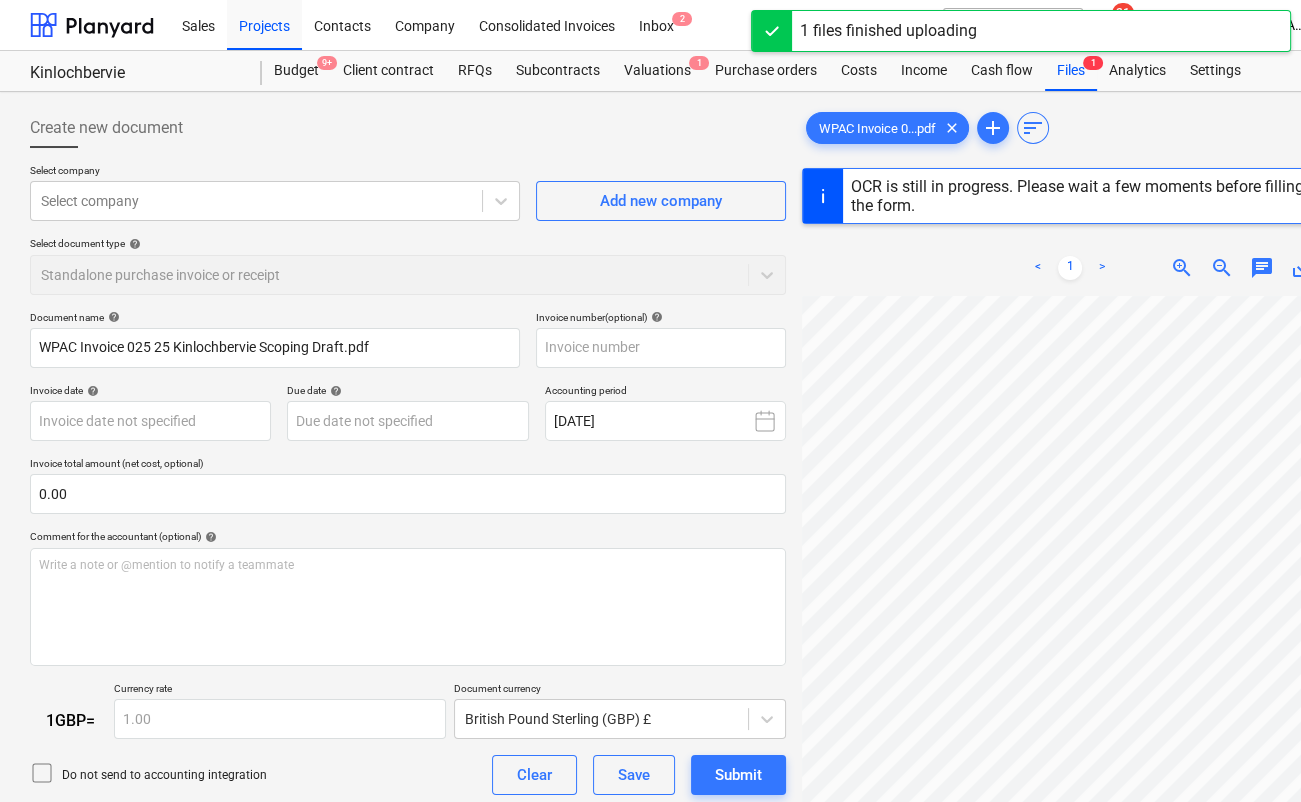 type on "[DATE]" 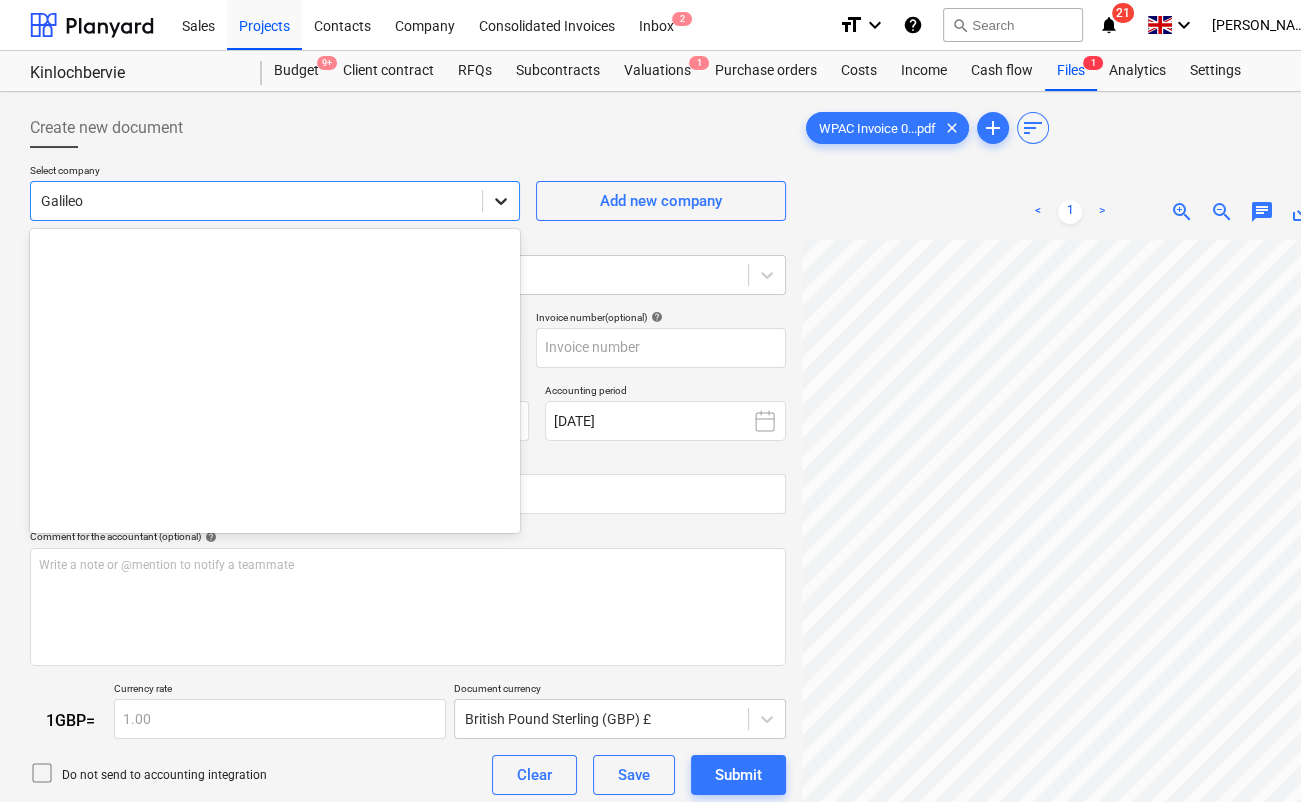 click 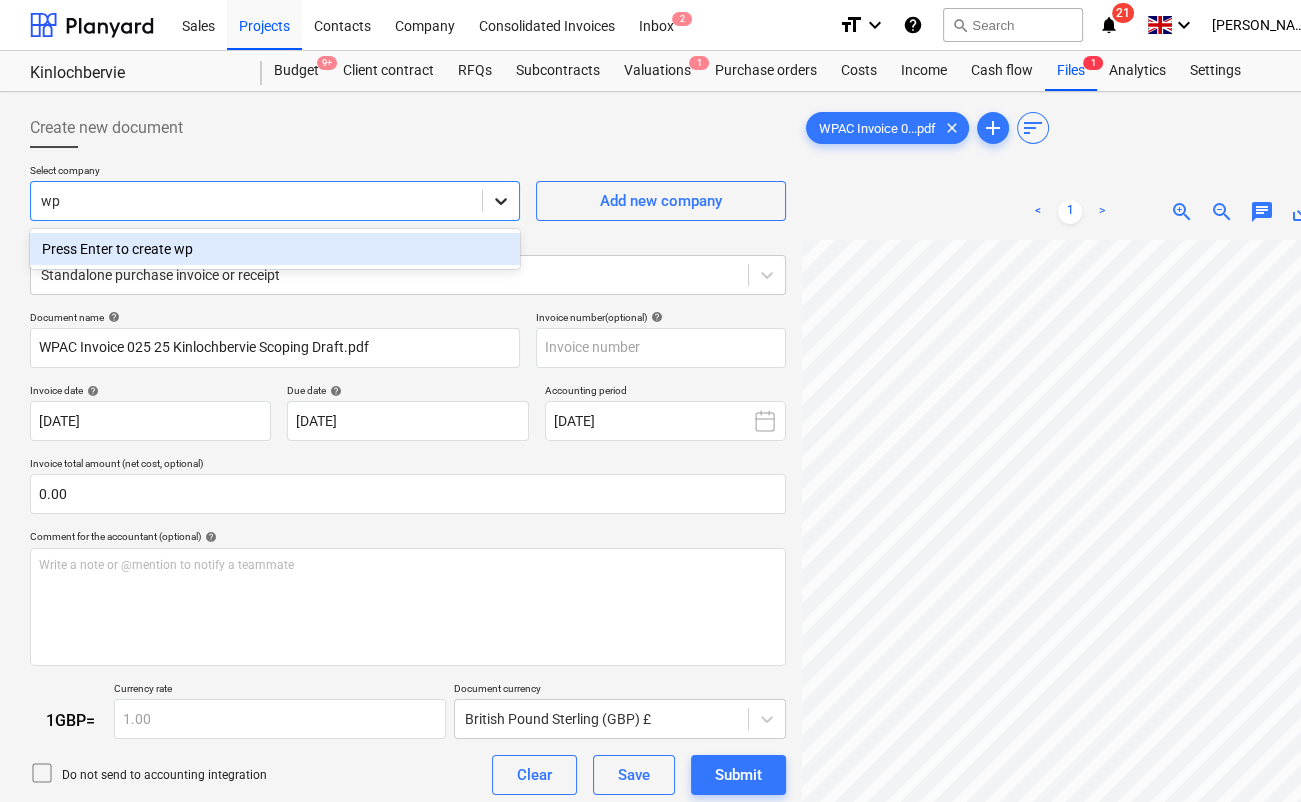 type on "w" 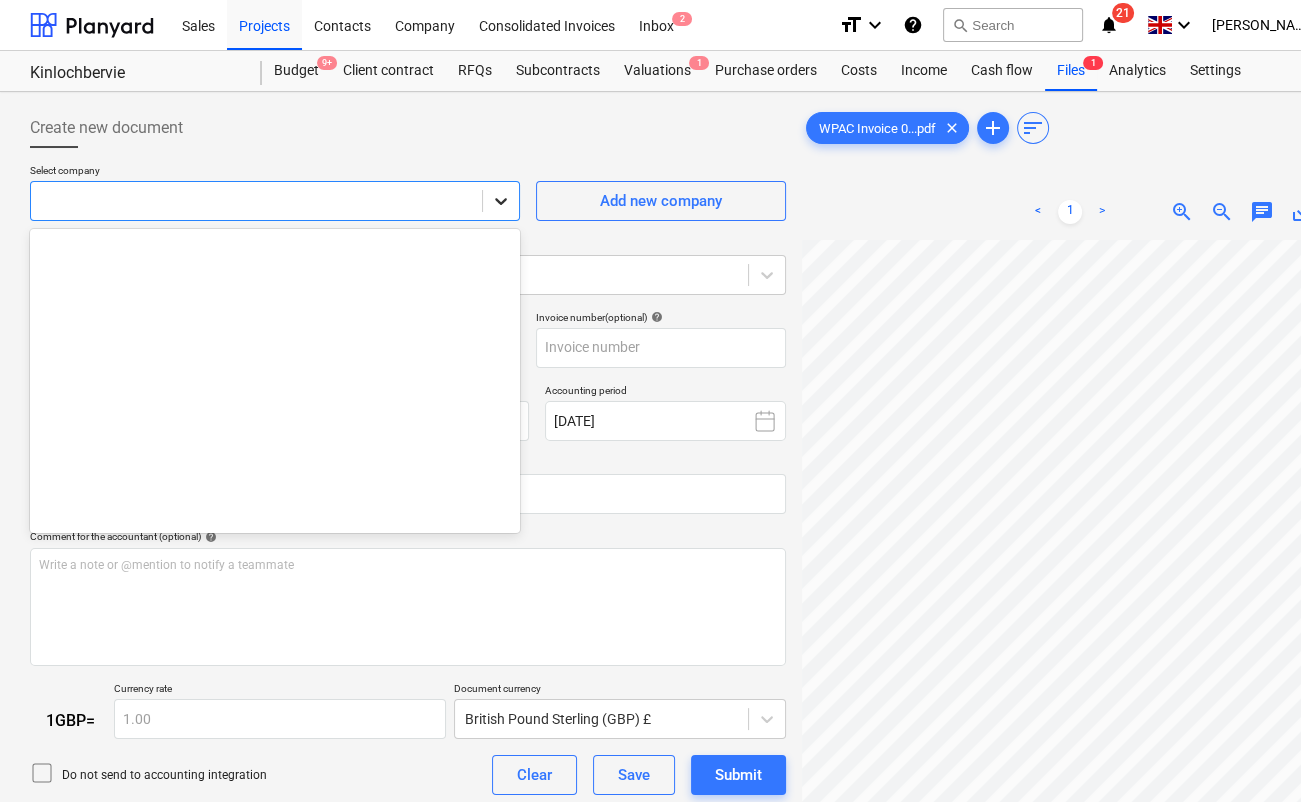 scroll, scrollTop: 5425, scrollLeft: 0, axis: vertical 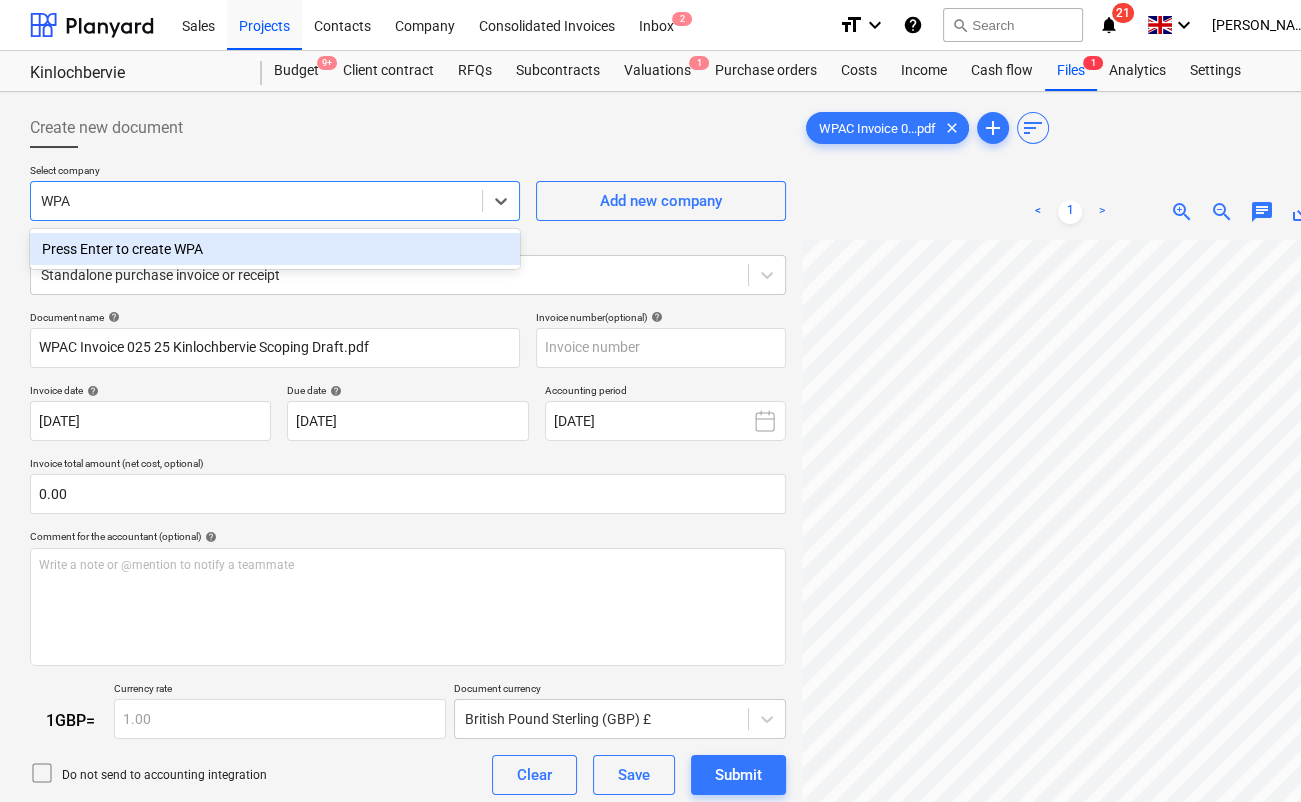 type on "WPAC" 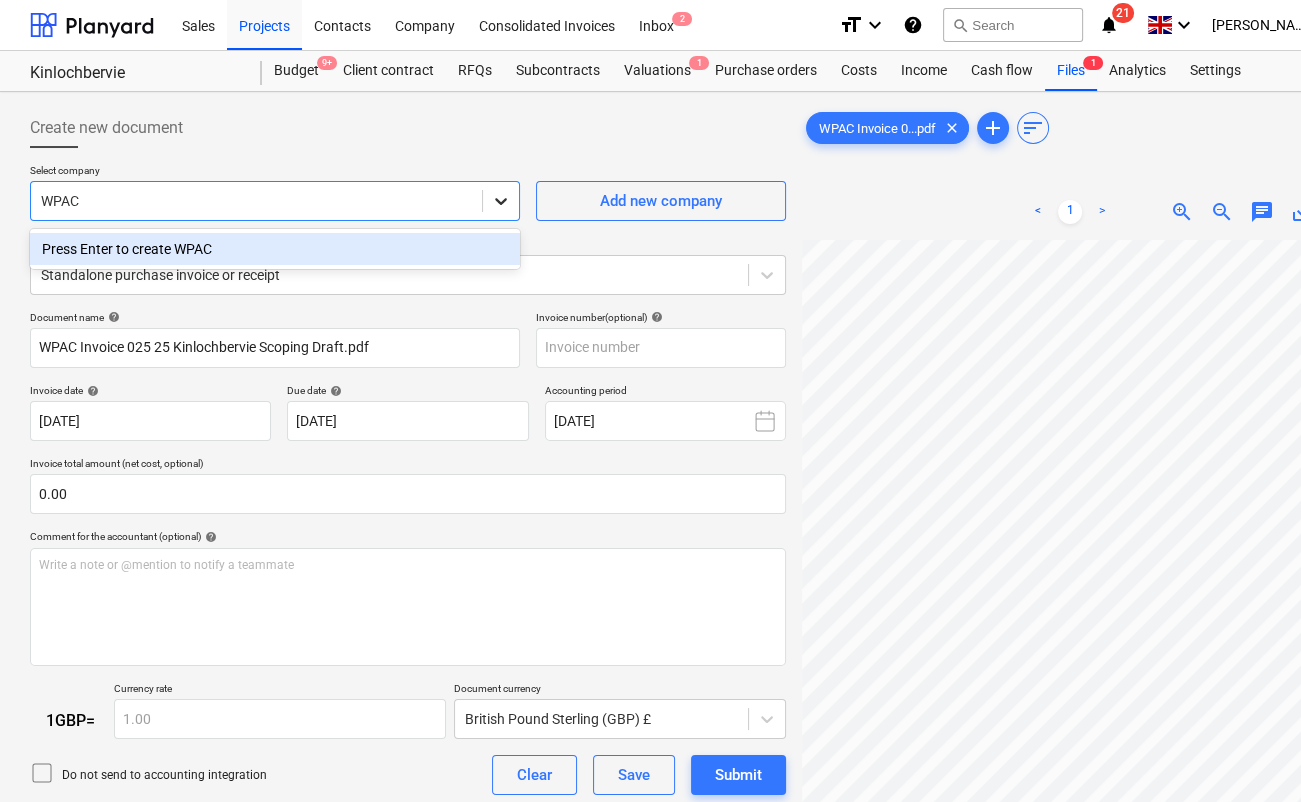 type 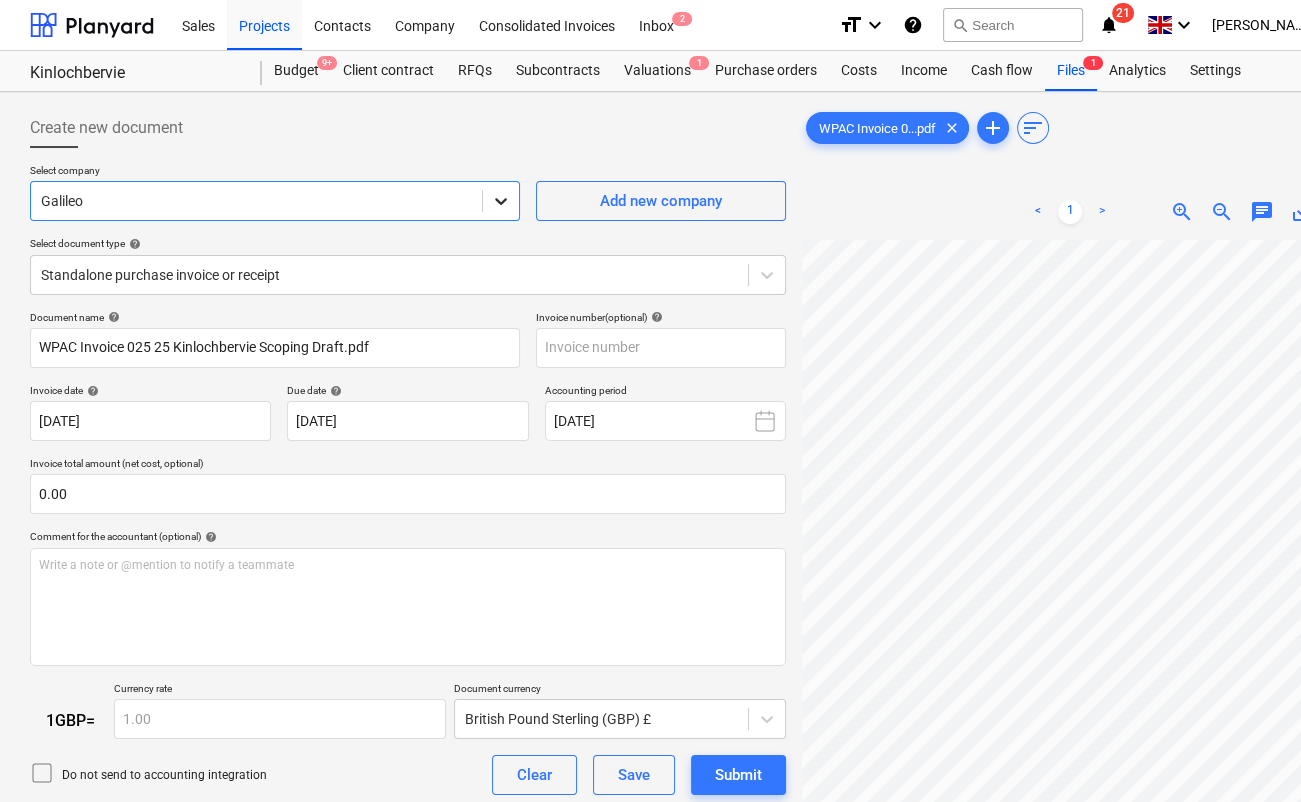 click 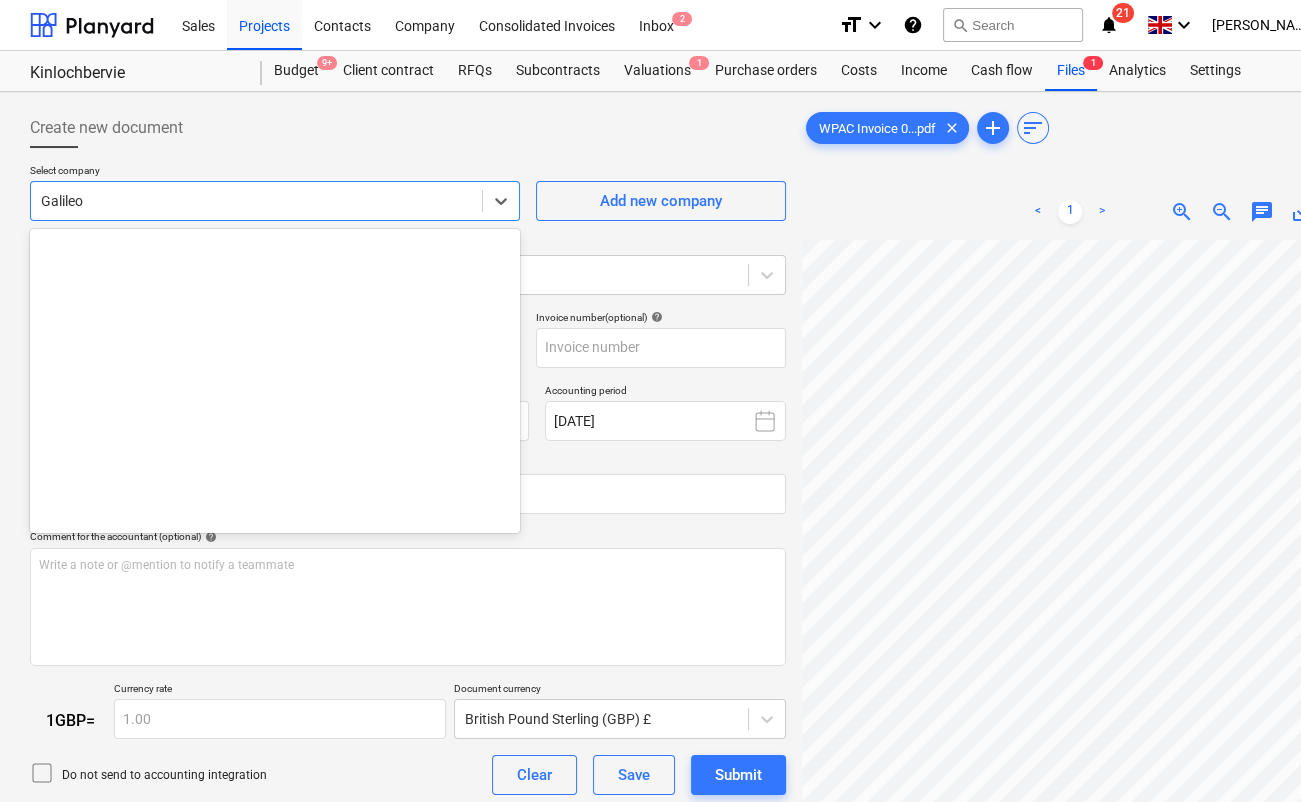 click at bounding box center [256, 201] 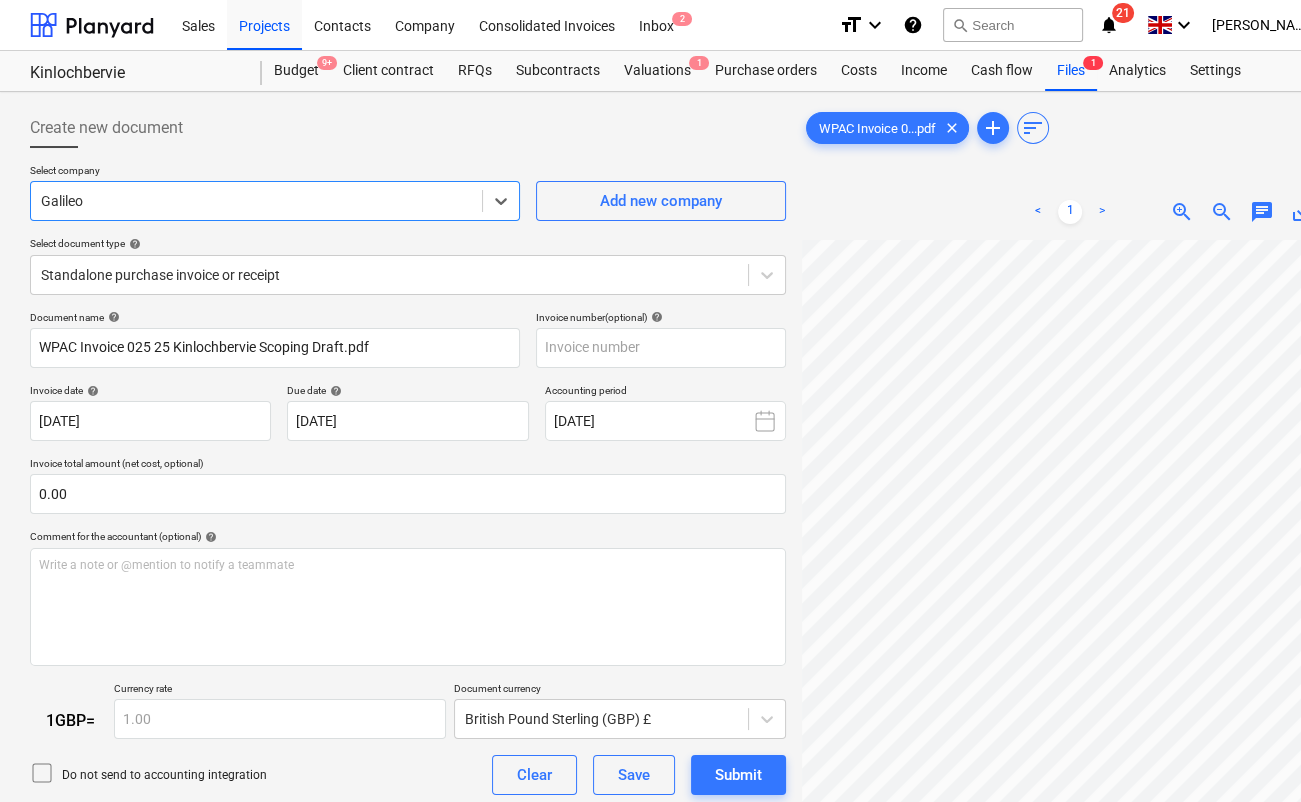 click at bounding box center (256, 201) 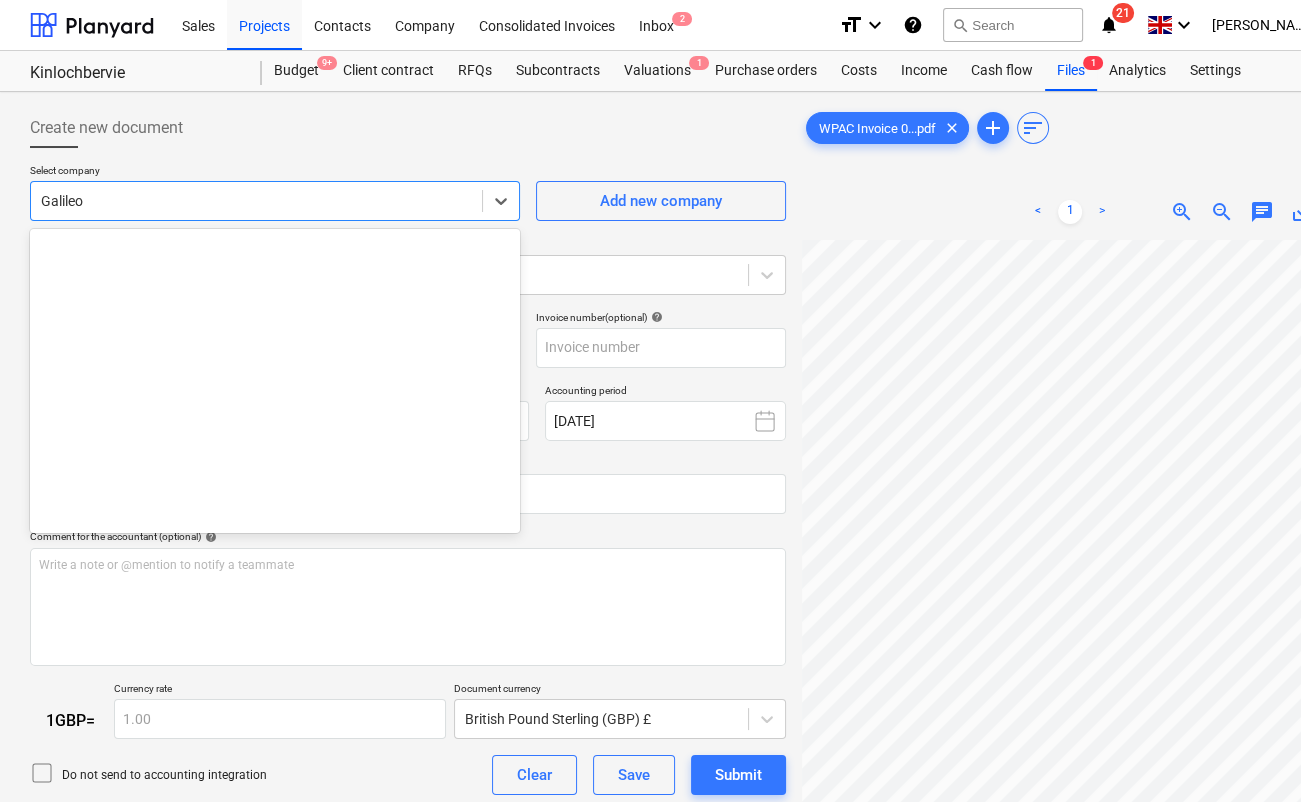 scroll, scrollTop: 0, scrollLeft: 0, axis: both 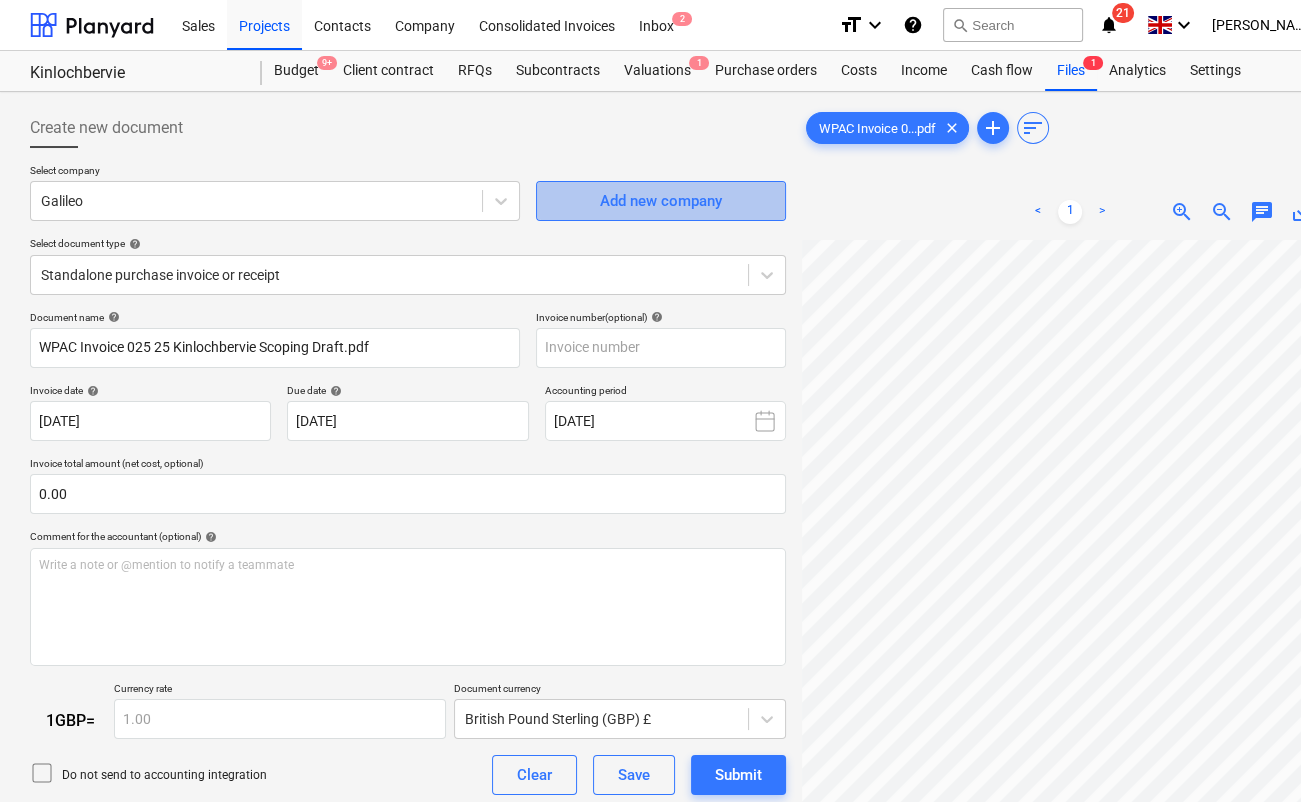 click on "Add new company" at bounding box center (661, 201) 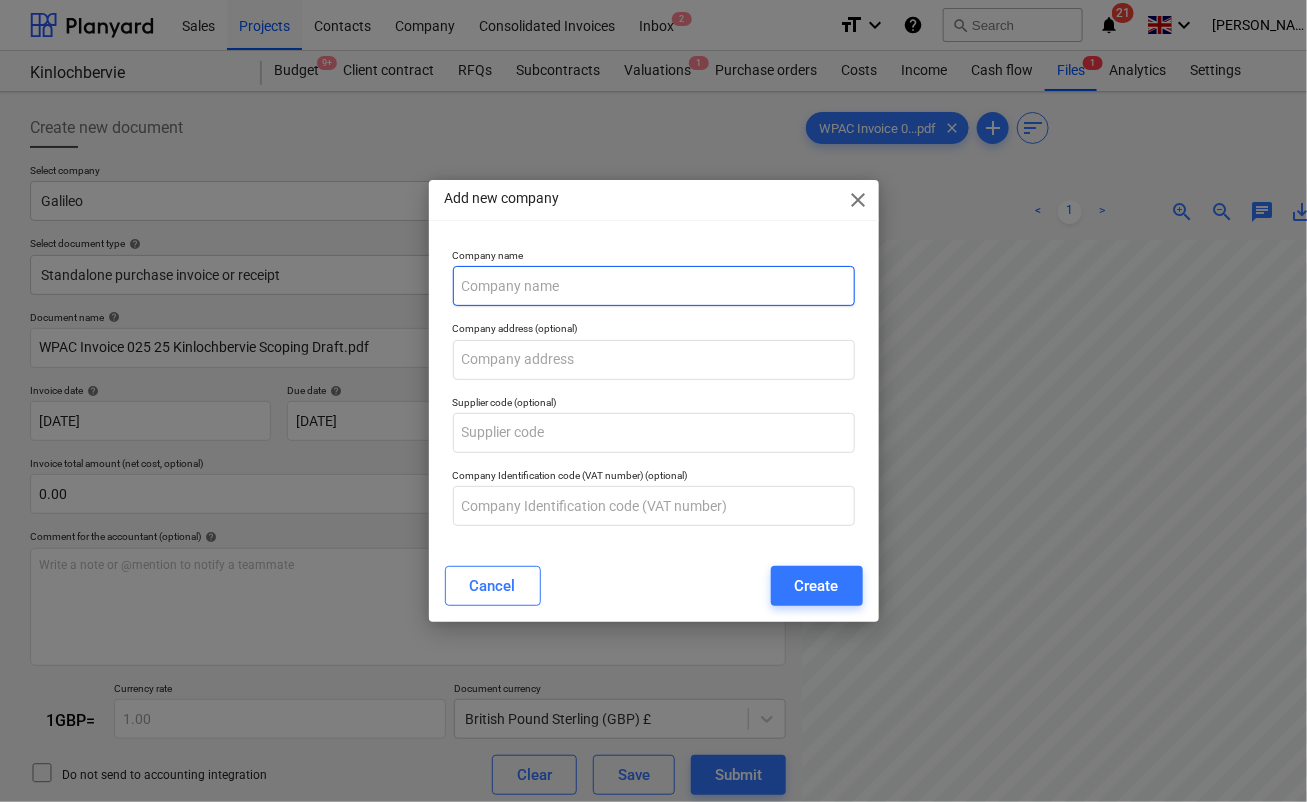 click at bounding box center (654, 286) 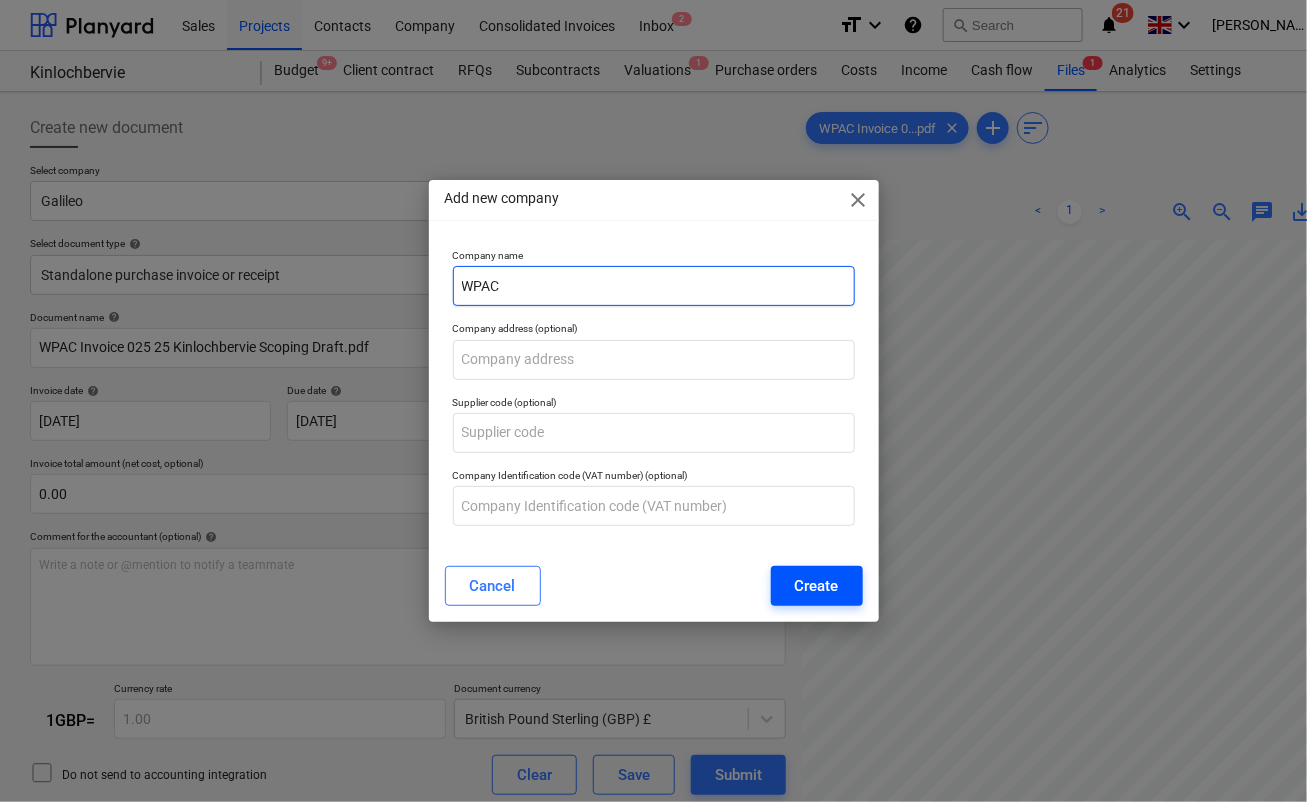 type on "WPAC" 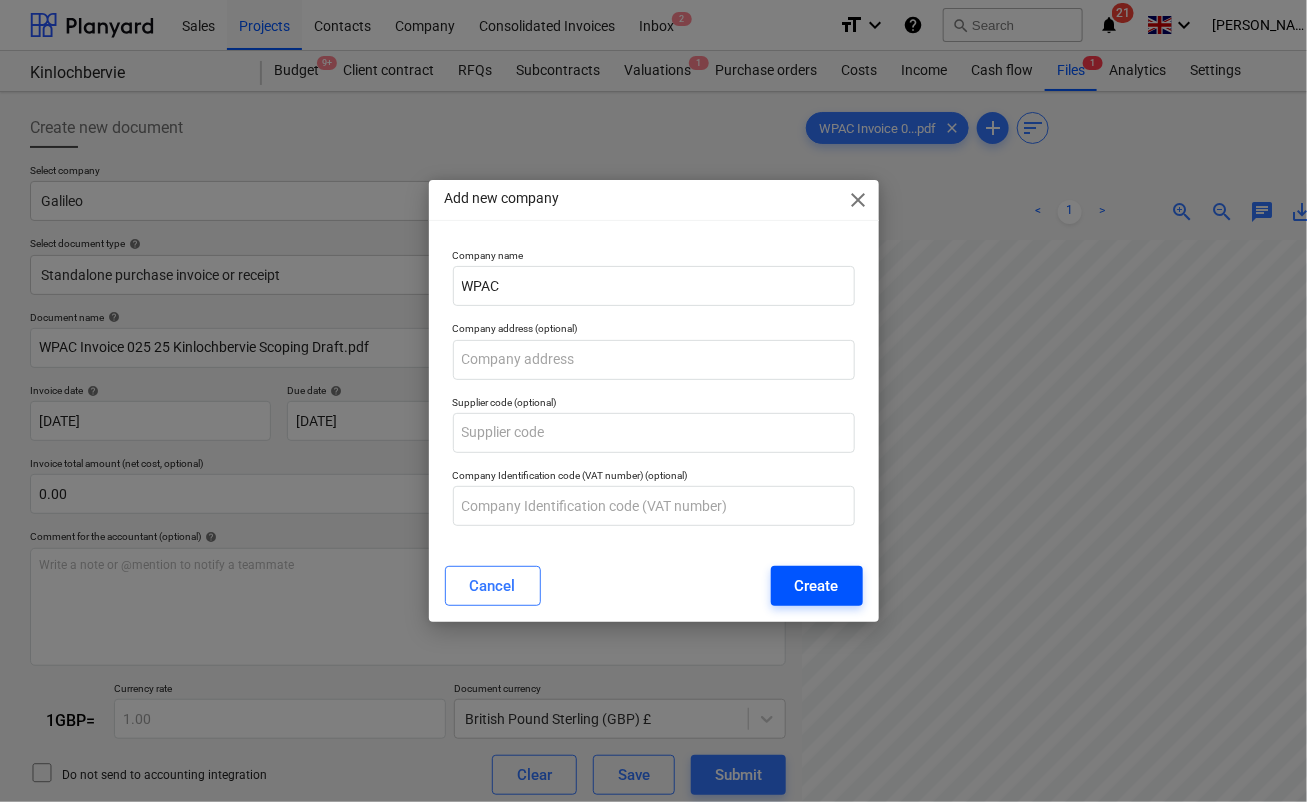 click on "Create" at bounding box center [817, 586] 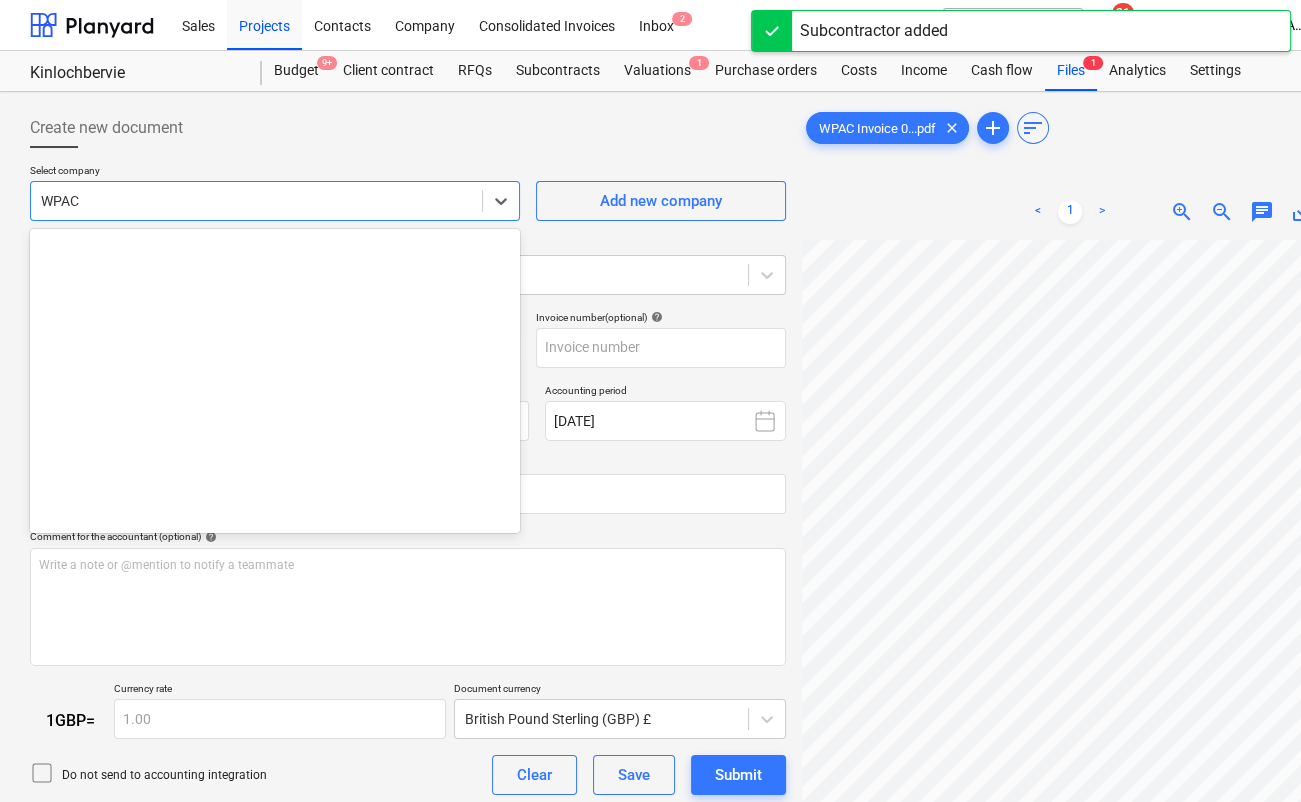 click on "WPAC" at bounding box center [256, 201] 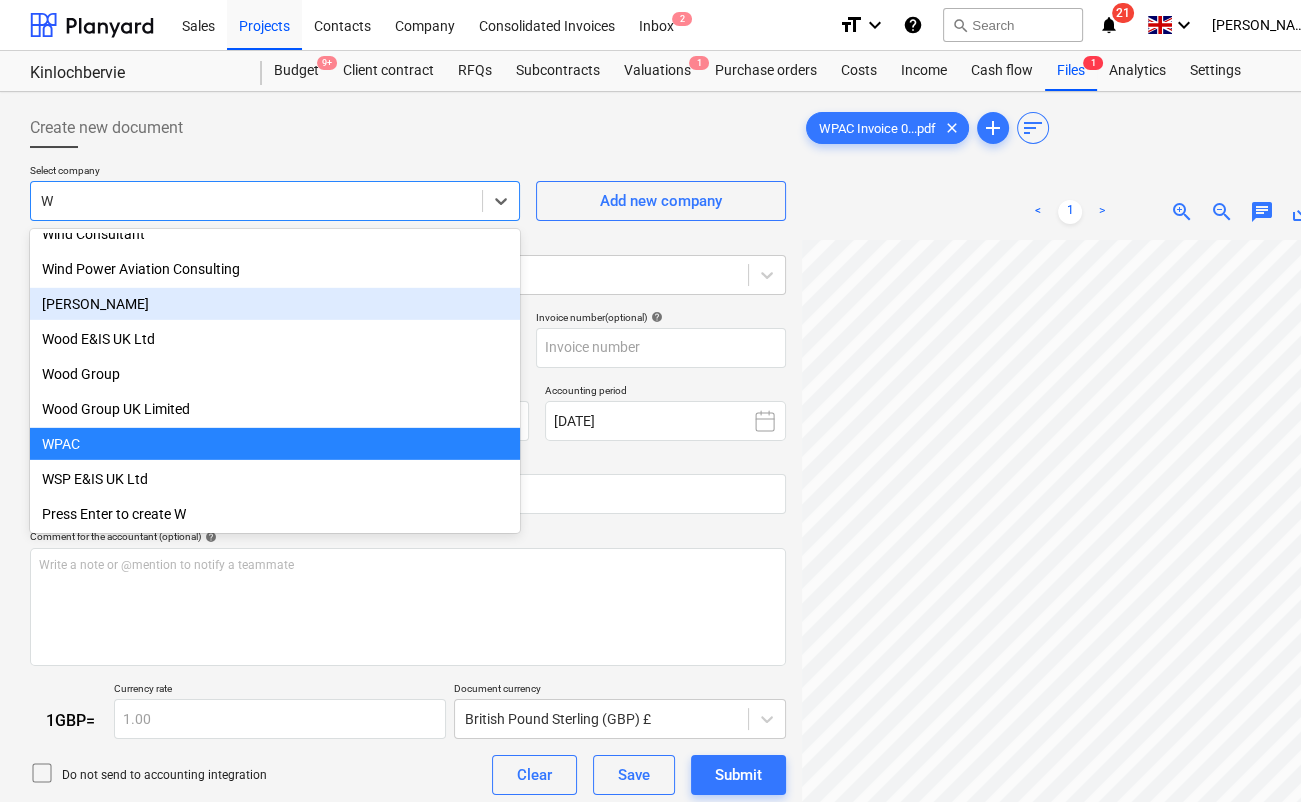 scroll, scrollTop: 6384, scrollLeft: 0, axis: vertical 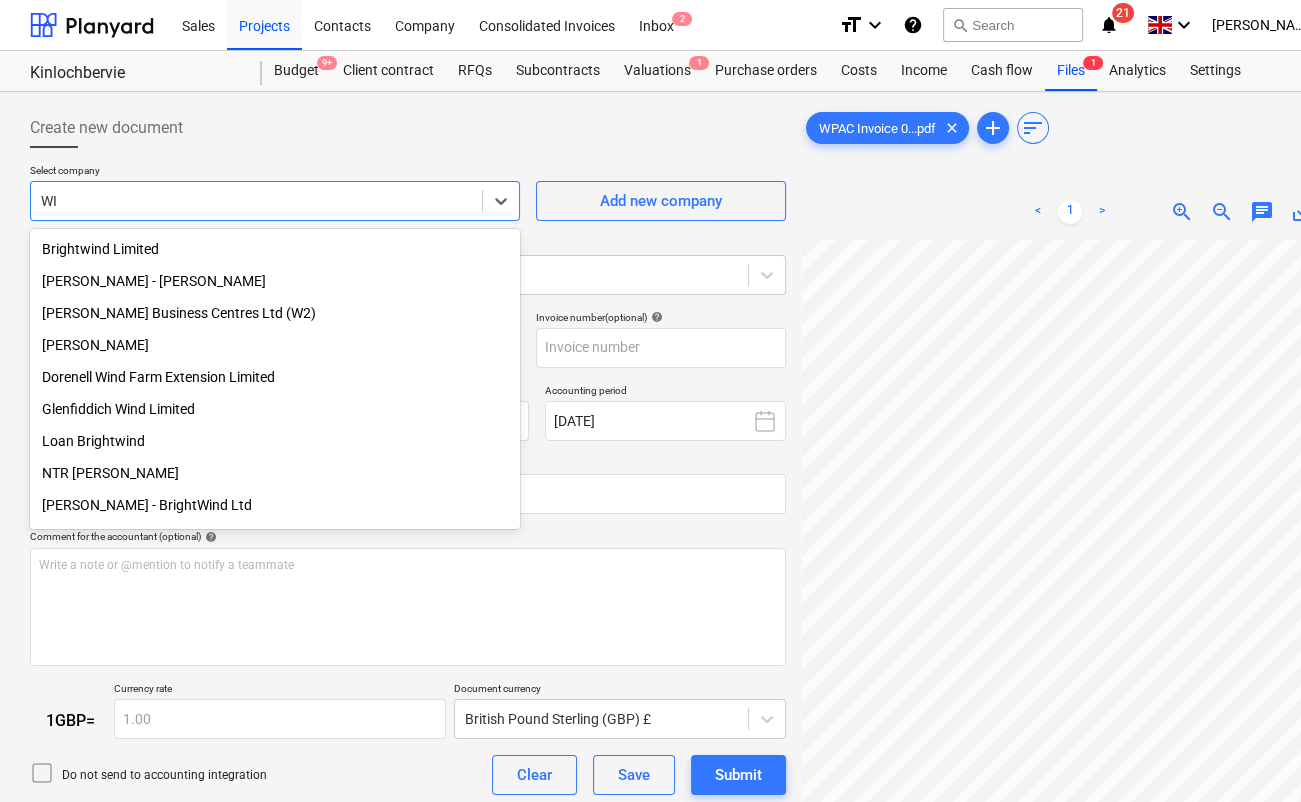 type on "WIN" 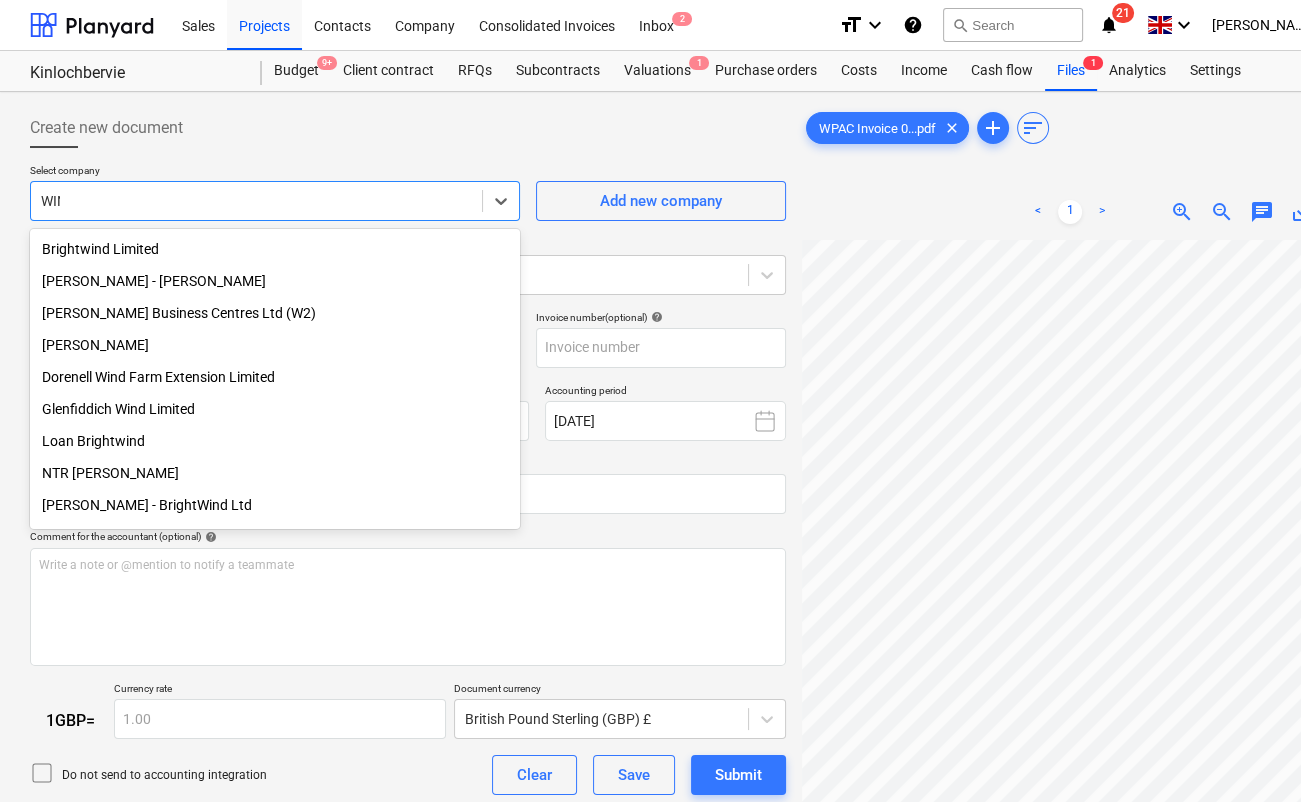 scroll, scrollTop: 67, scrollLeft: 0, axis: vertical 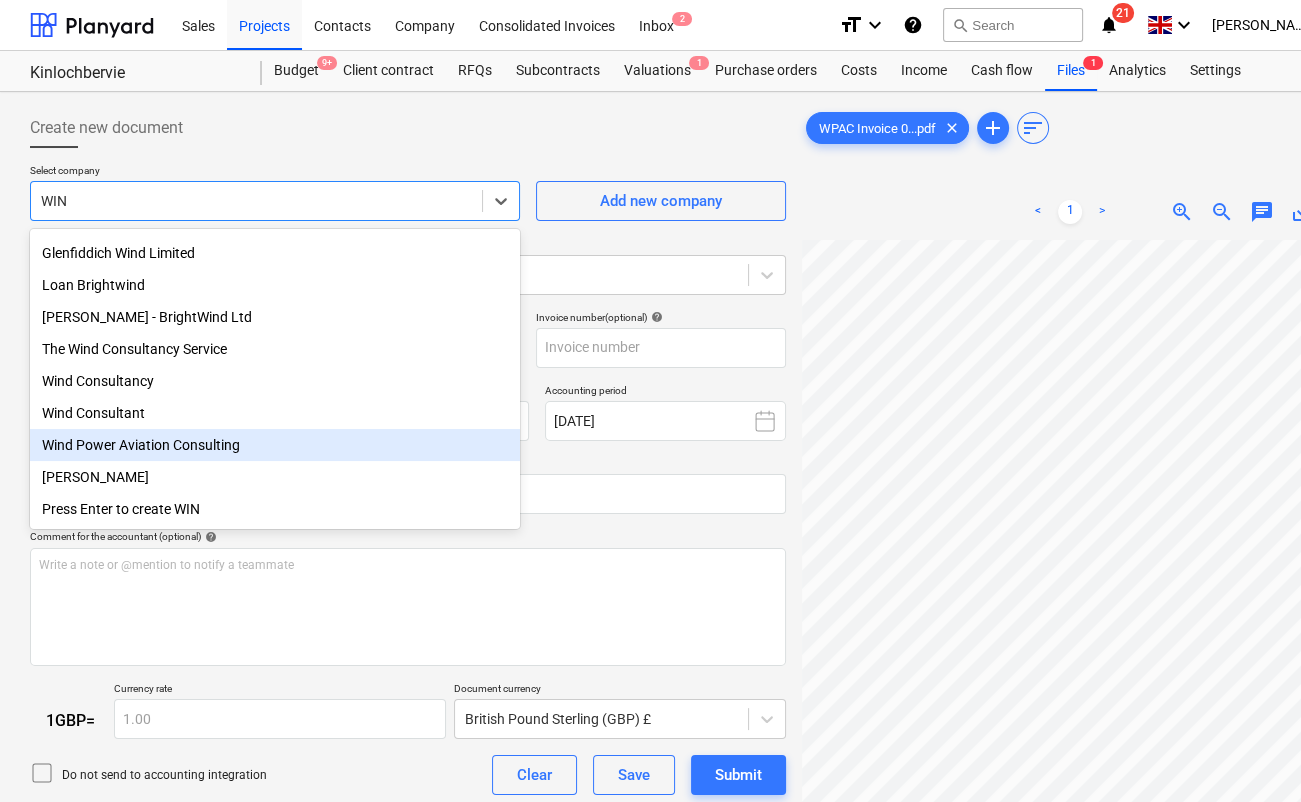 click on "Wind Power Aviation Consulting" at bounding box center [275, 445] 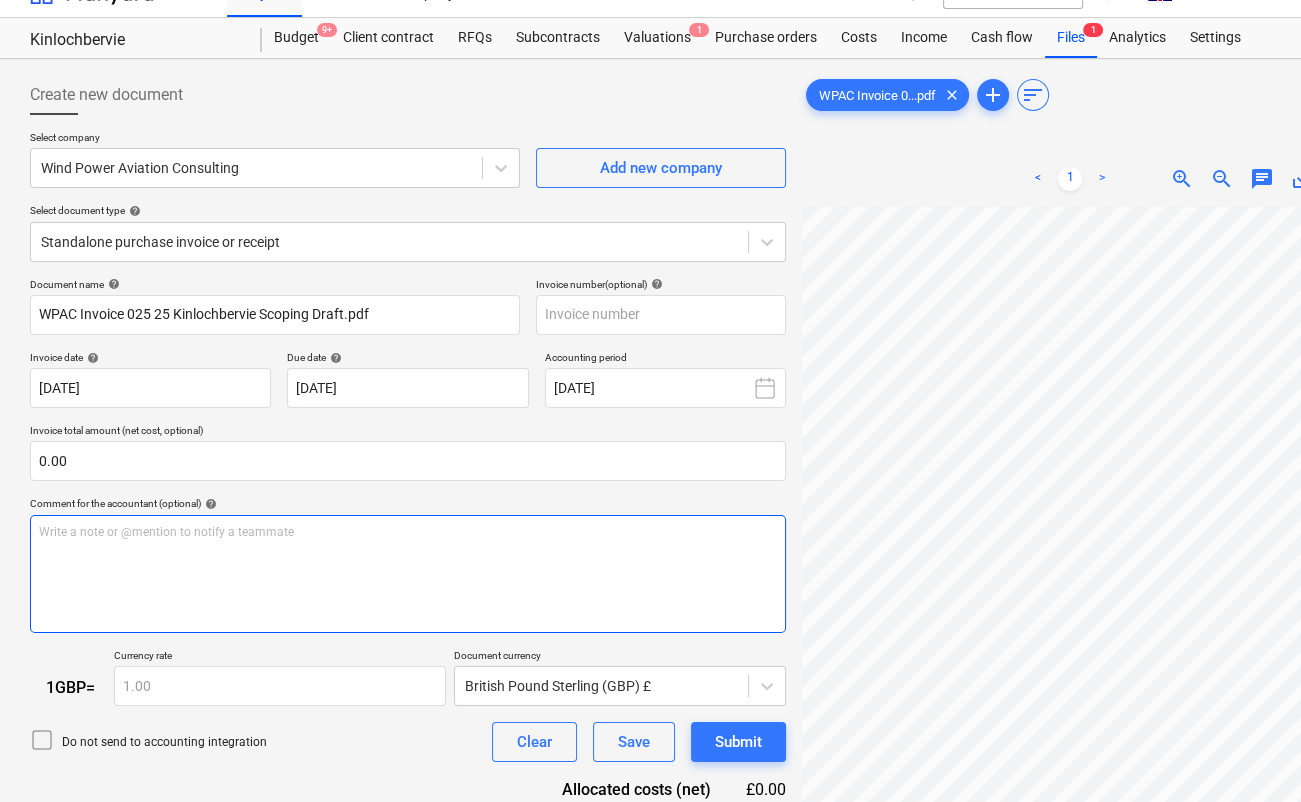 scroll, scrollTop: 38, scrollLeft: 0, axis: vertical 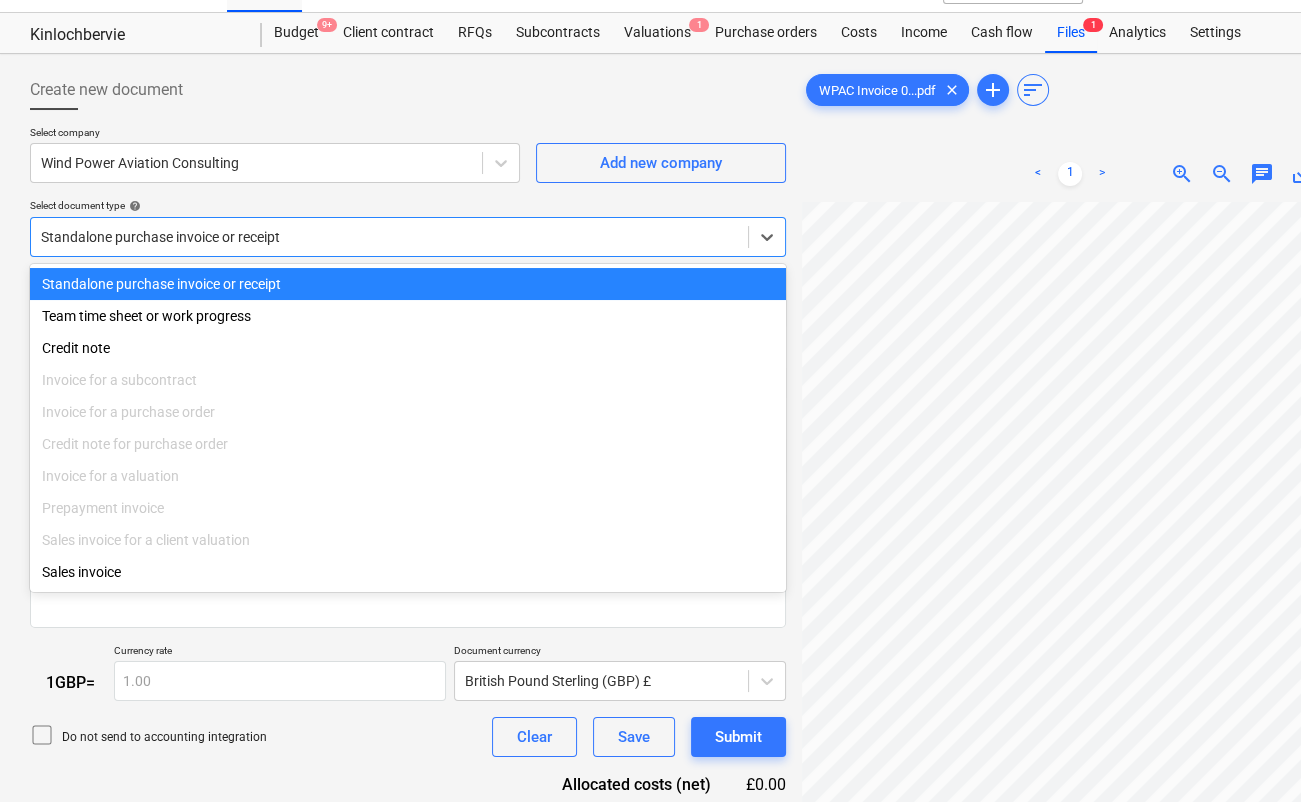 click at bounding box center [389, 237] 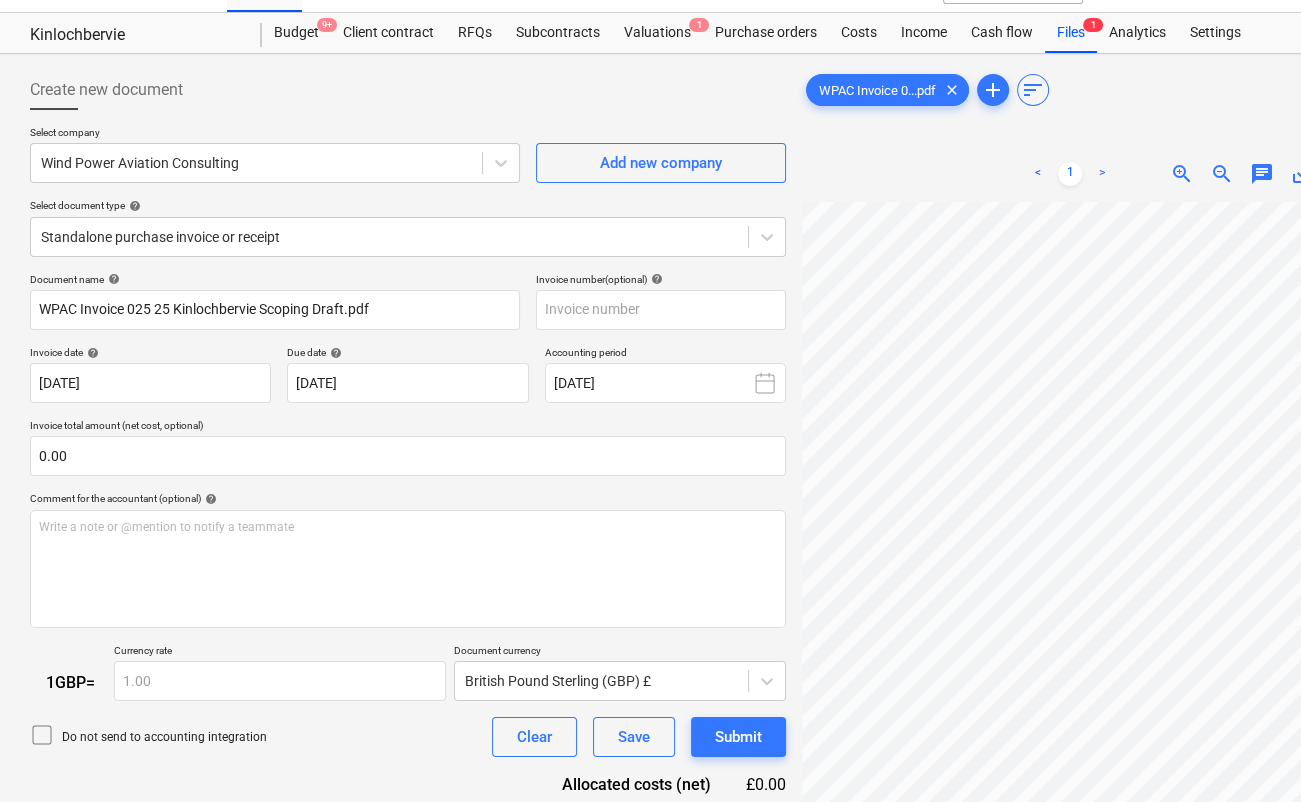click on "Create new document" at bounding box center (408, 90) 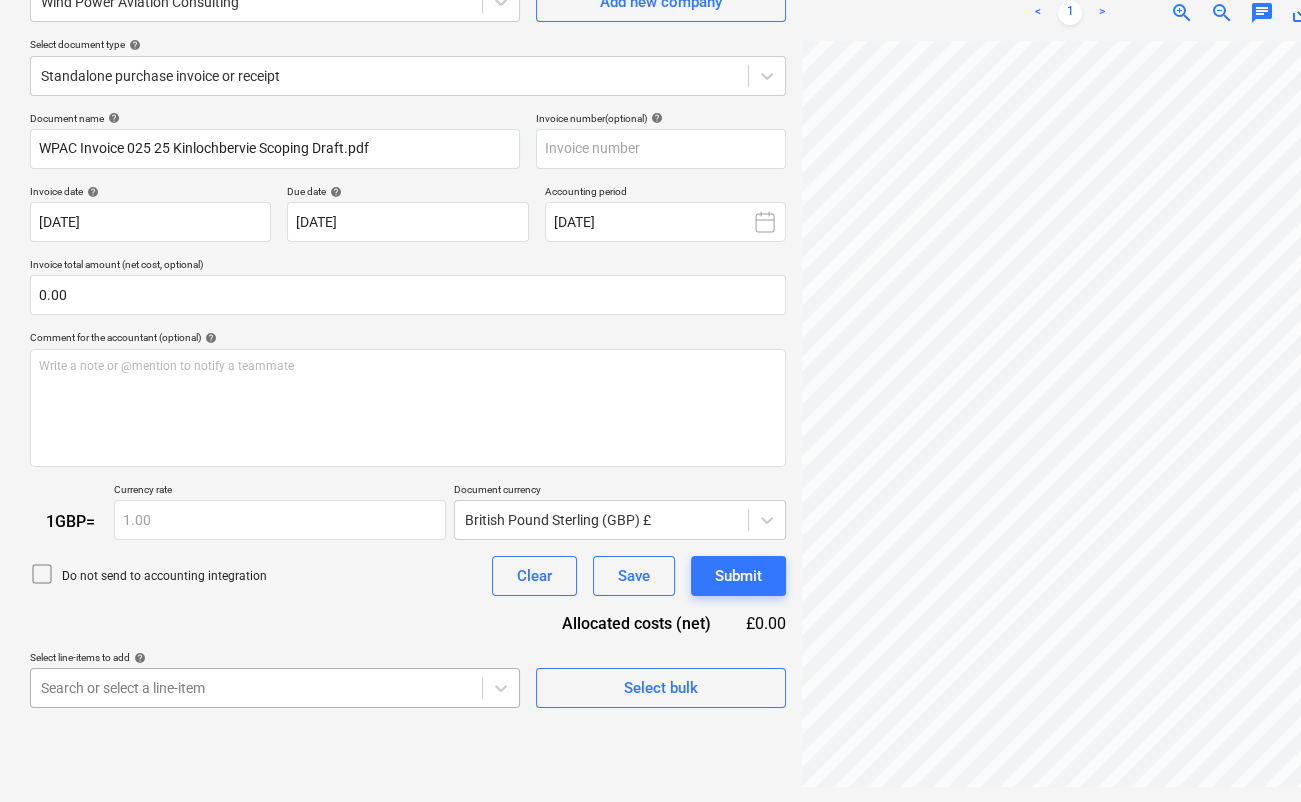 scroll, scrollTop: 416, scrollLeft: 0, axis: vertical 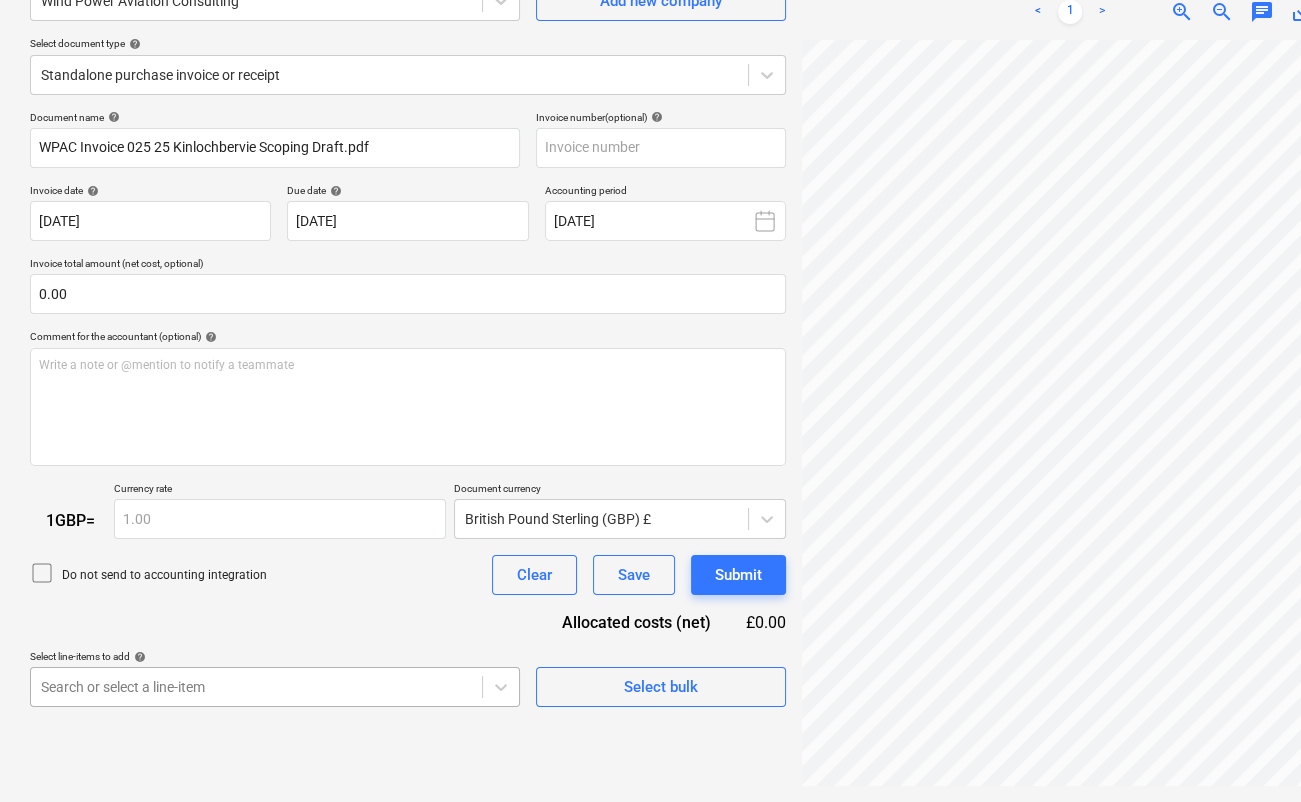 click on "Sales Projects Contacts Company Consolidated Invoices Inbox 2 format_size keyboard_arrow_down help search Search notifications 21 keyboard_arrow_down [PERSON_NAME] keyboard_arrow_down Kinlochbervie Budget 9+ Client contract RFQs Subcontracts Valuations 1 Purchase orders Costs Income Cash flow Files 1 Analytics Settings Create new document Select company Wind Power Aviation Consulting   Add new company Select document type help Standalone purchase invoice or receipt Document name help WPAC Invoice 025 25 Kinlochbervie Scoping Draft.pdf Invoice number  (optional) help Invoice date help [DATE] [DATE] Press the down arrow key to interact with the calendar and
select a date. Press the question mark key to get the keyboard shortcuts for changing dates. Due date help [DATE] [DATE] Press the down arrow key to interact with the calendar and
select a date. Press the question mark key to get the keyboard shortcuts for changing dates. Accounting period [DATE] 0.00 help ﻿ 1  GBP  = 1.00 Clear" at bounding box center (650, 201) 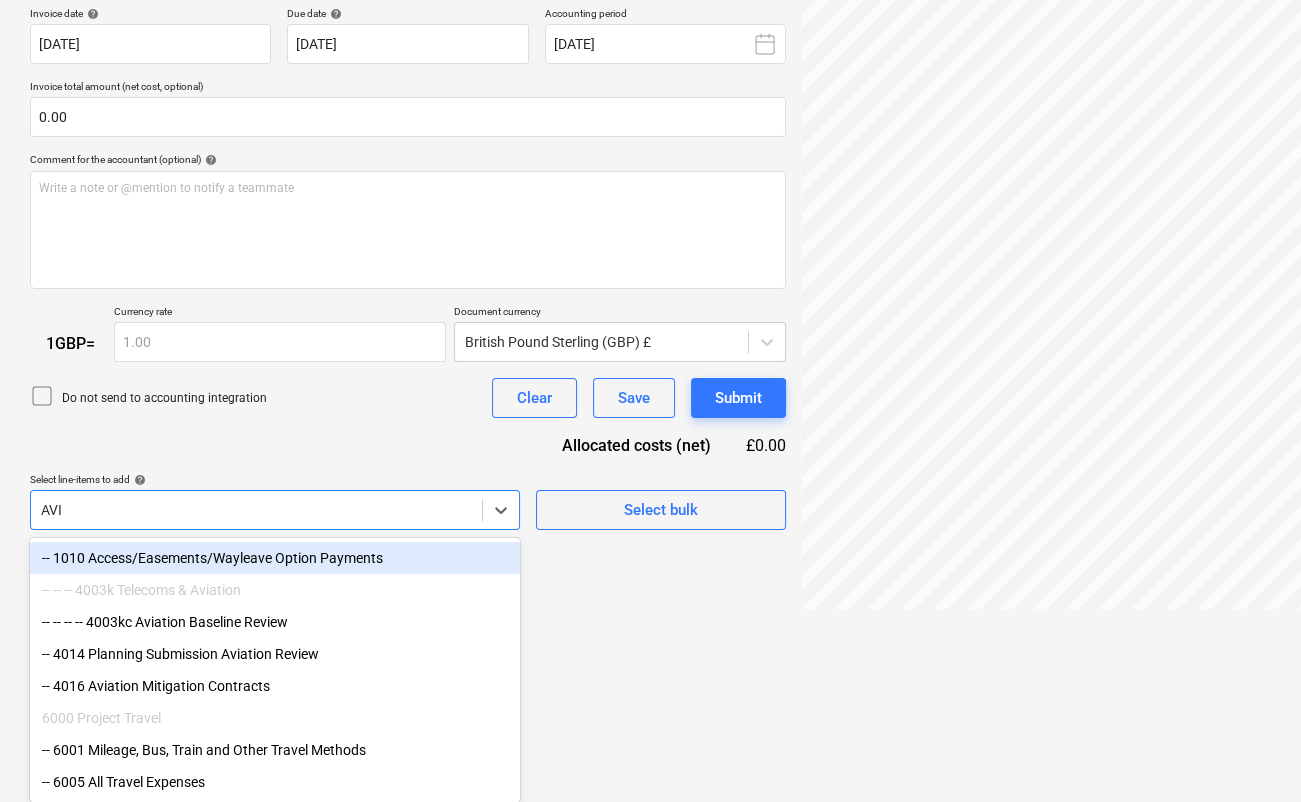 scroll, scrollTop: 250, scrollLeft: 0, axis: vertical 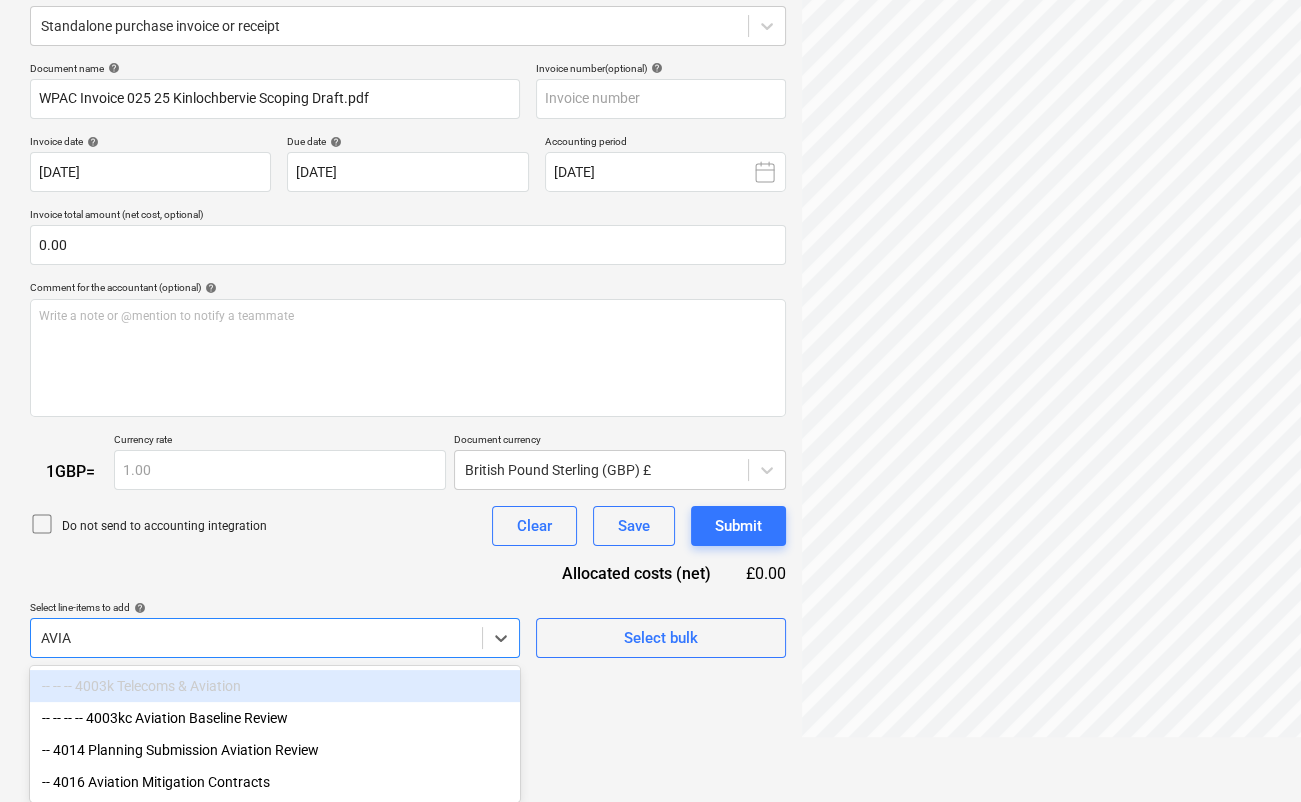 type on "AVIAT" 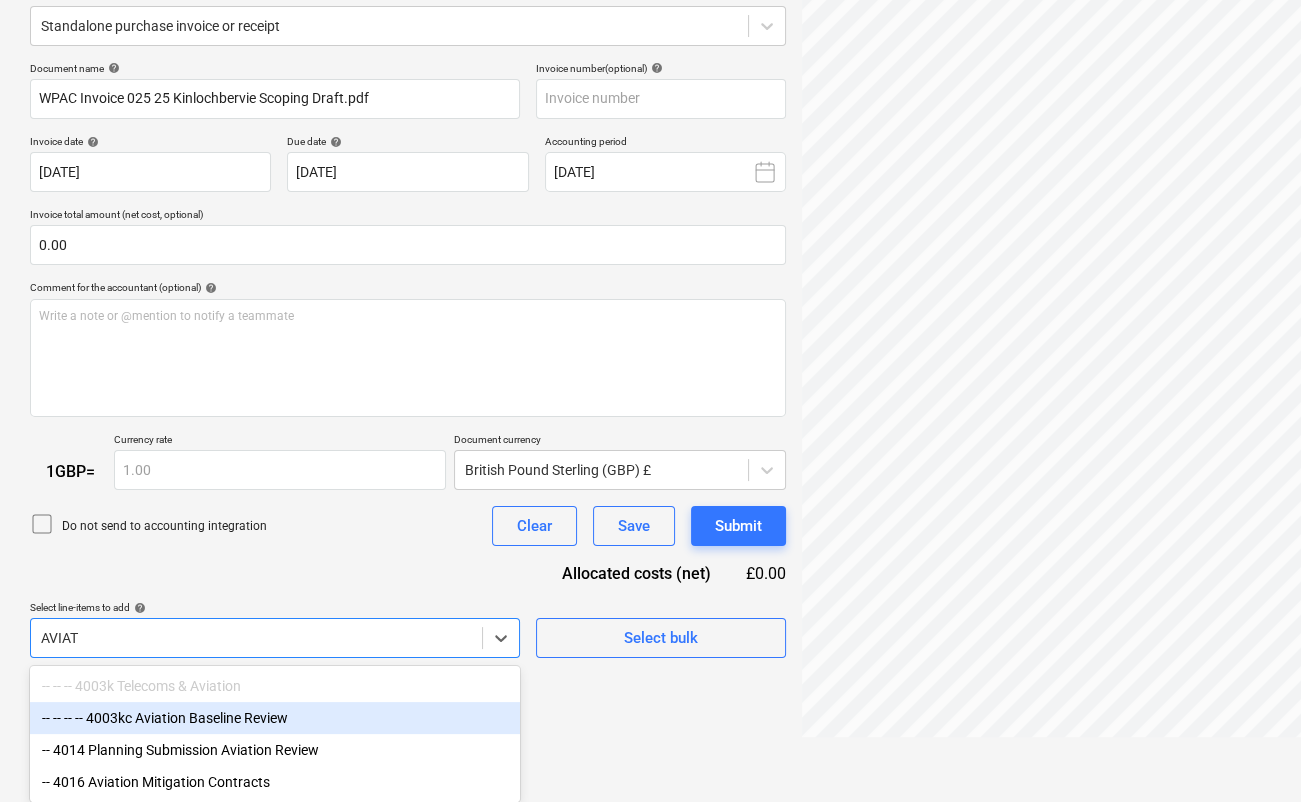 click on "-- -- -- --  4003kc Aviation Baseline Review" at bounding box center [275, 718] 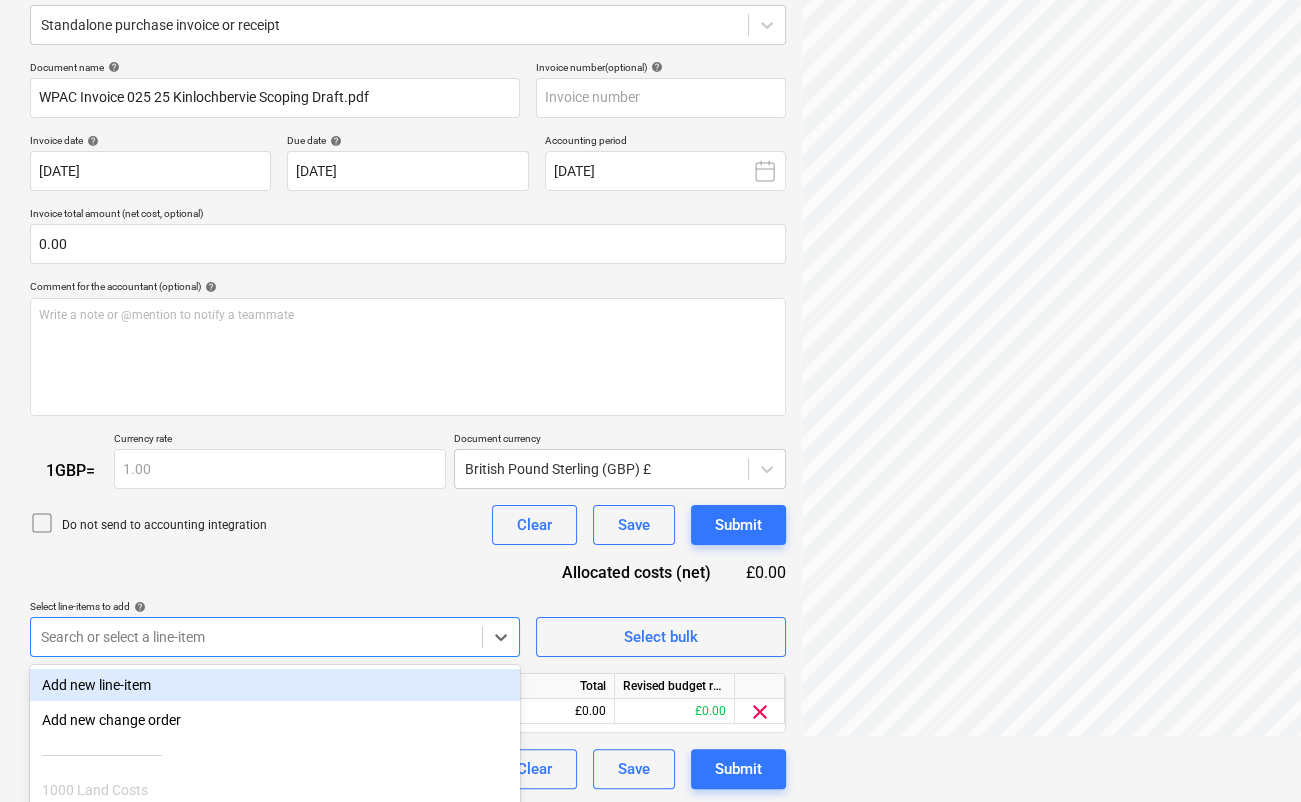 click on "Document name help WPAC Invoice 025 25 Kinlochbervie Scoping Draft.pdf Invoice number  (optional) help Invoice date help [DATE] [DATE] Press the down arrow key to interact with the calendar and
select a date. Press the question mark key to get the keyboard shortcuts for changing dates. Due date help [DATE] [DATE] Press the down arrow key to interact with the calendar and
select a date. Press the question mark key to get the keyboard shortcuts for changing dates. Accounting period [DATE] Invoice total amount (net cost, optional) 0.00 Comment for the accountant (optional) help Write a note or @mention to notify a teammate ﻿ 1  GBP  = Currency rate 1.00 Document currency British Pound Sterling (GBP) £ Do not send to accounting integration Clear Save Submit Allocated costs (net) £0.00 Select line-items to add help option -- -- -- --  4003kc Aviation Baseline Review, selected. Search or select a line-item Select bulk Line-item name Unit Quantity Unit price Total 0.00 0.00 £0.00 £0.00" at bounding box center (408, 425) 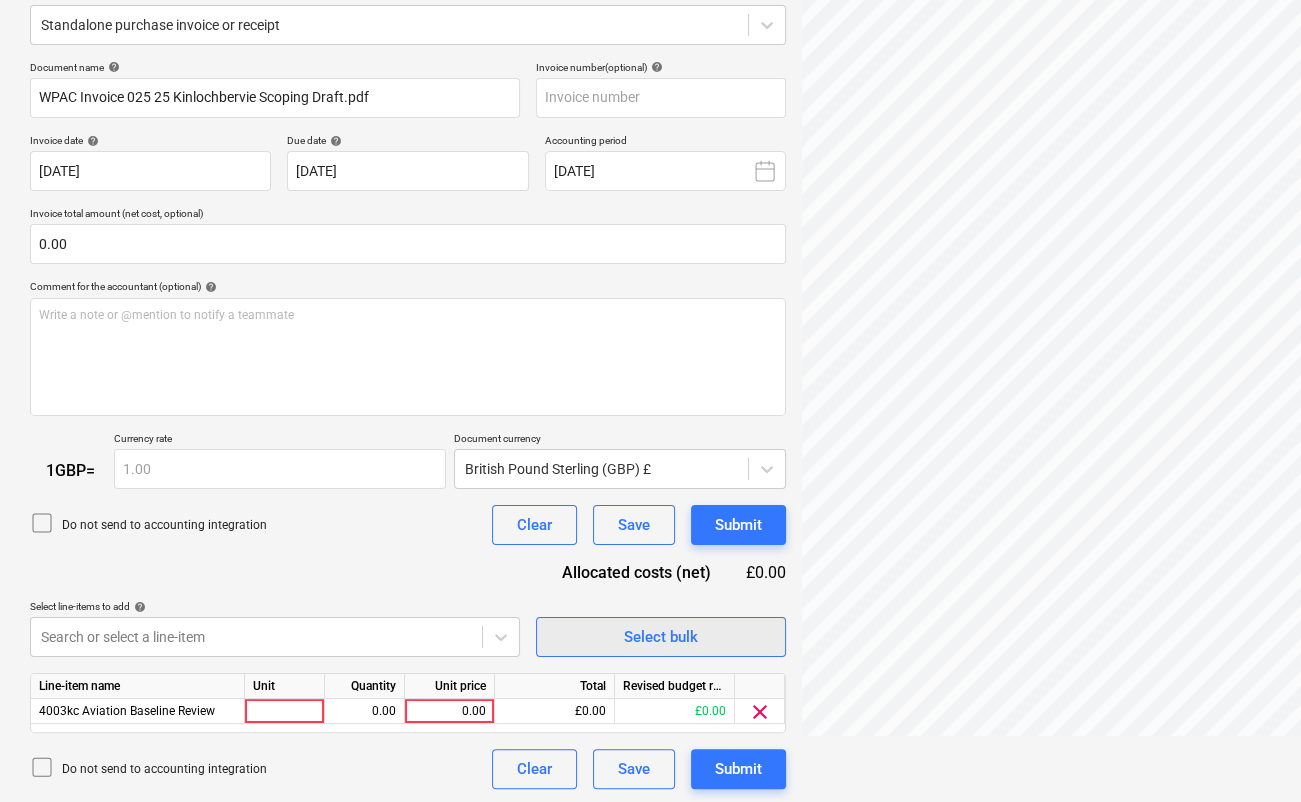 scroll, scrollTop: 462, scrollLeft: 285, axis: both 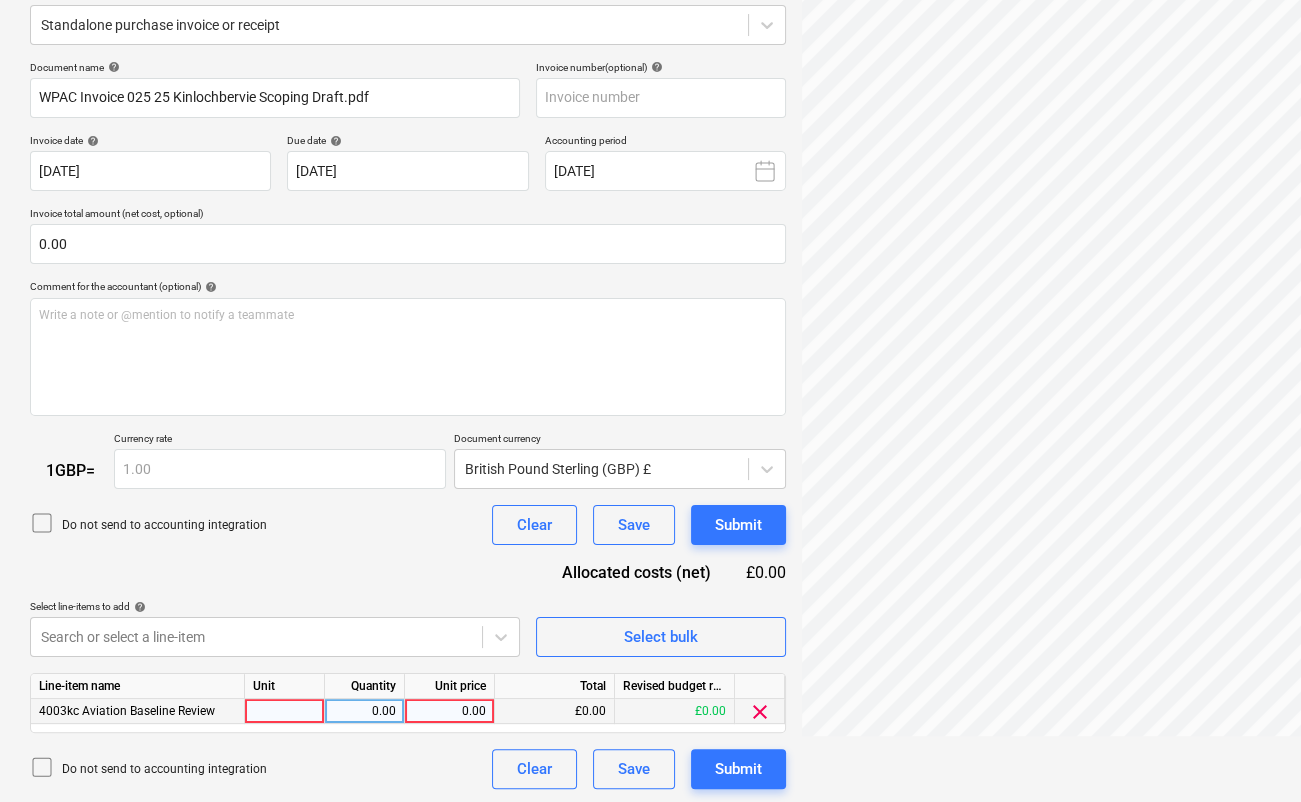 click at bounding box center (285, 711) 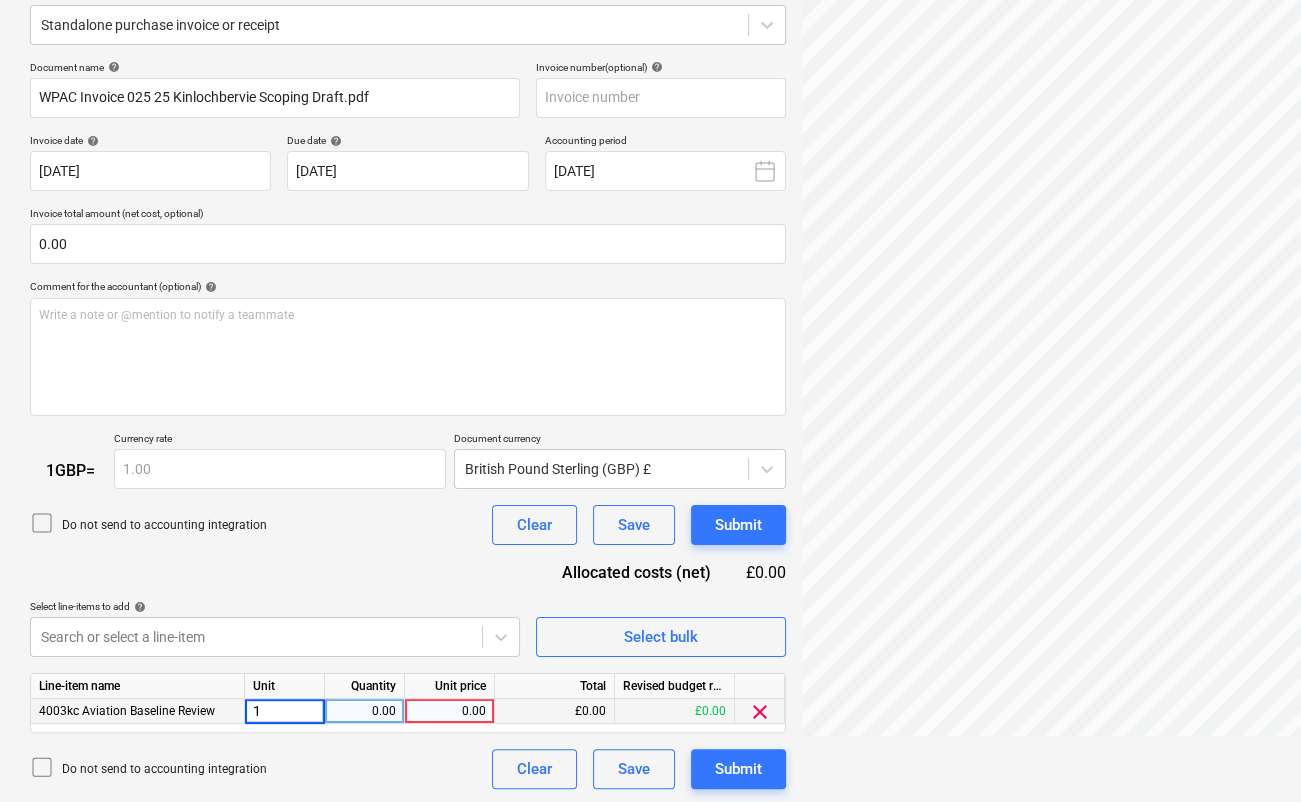 click on "0.00" at bounding box center (364, 711) 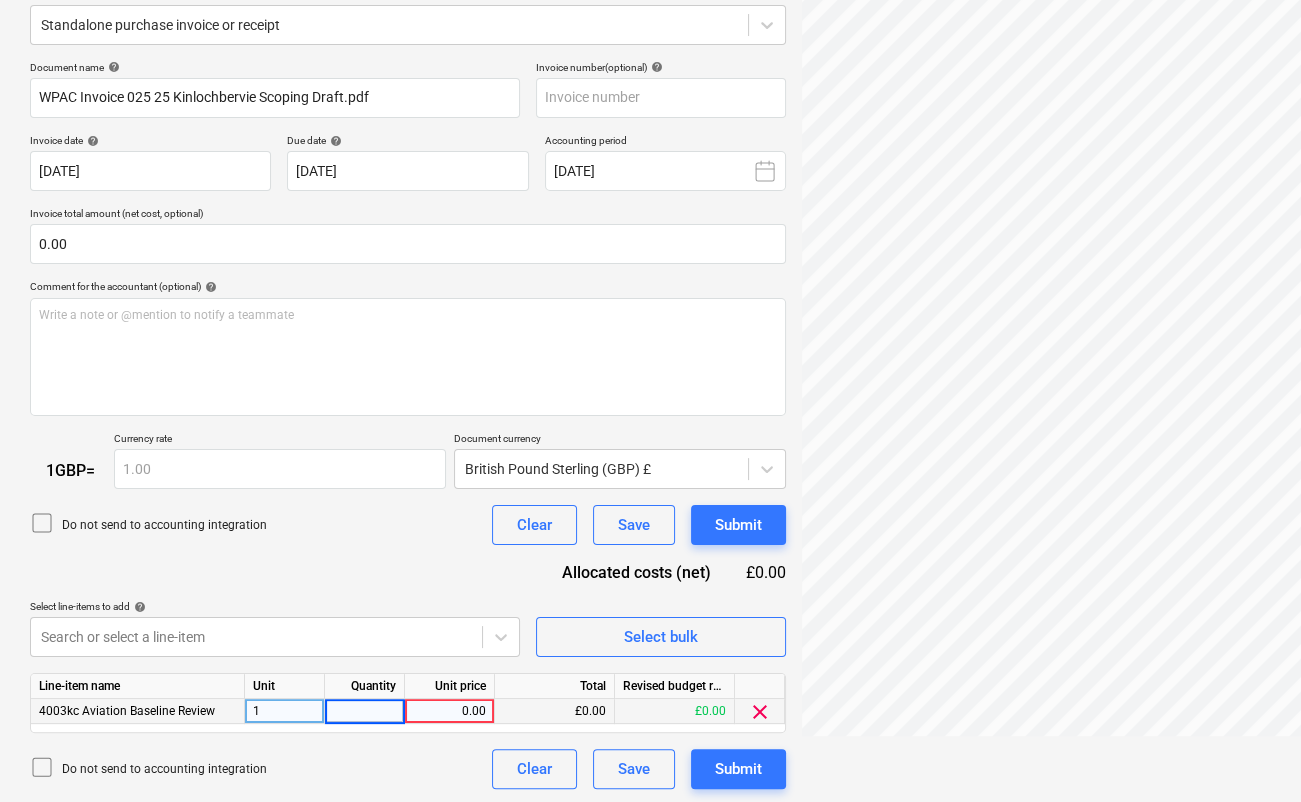 type on "1" 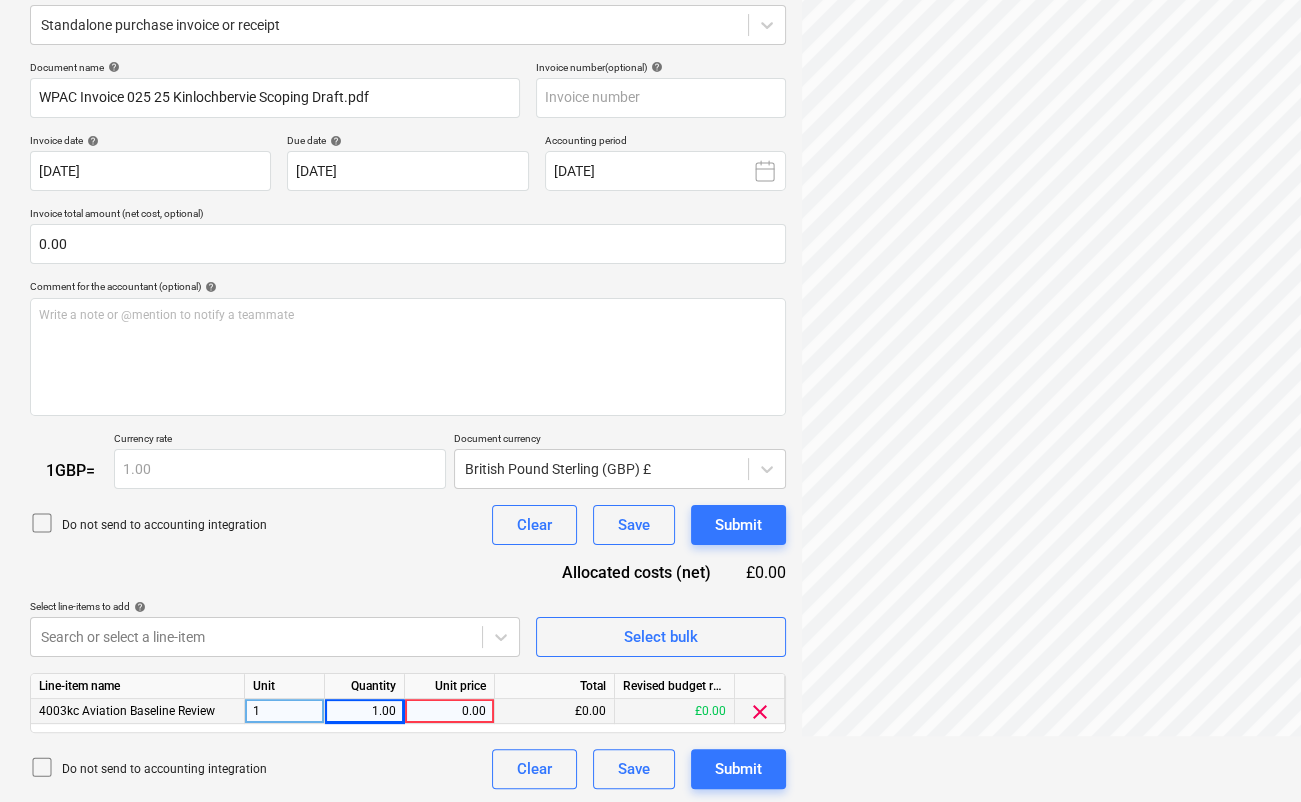 click on "0.00" at bounding box center (449, 711) 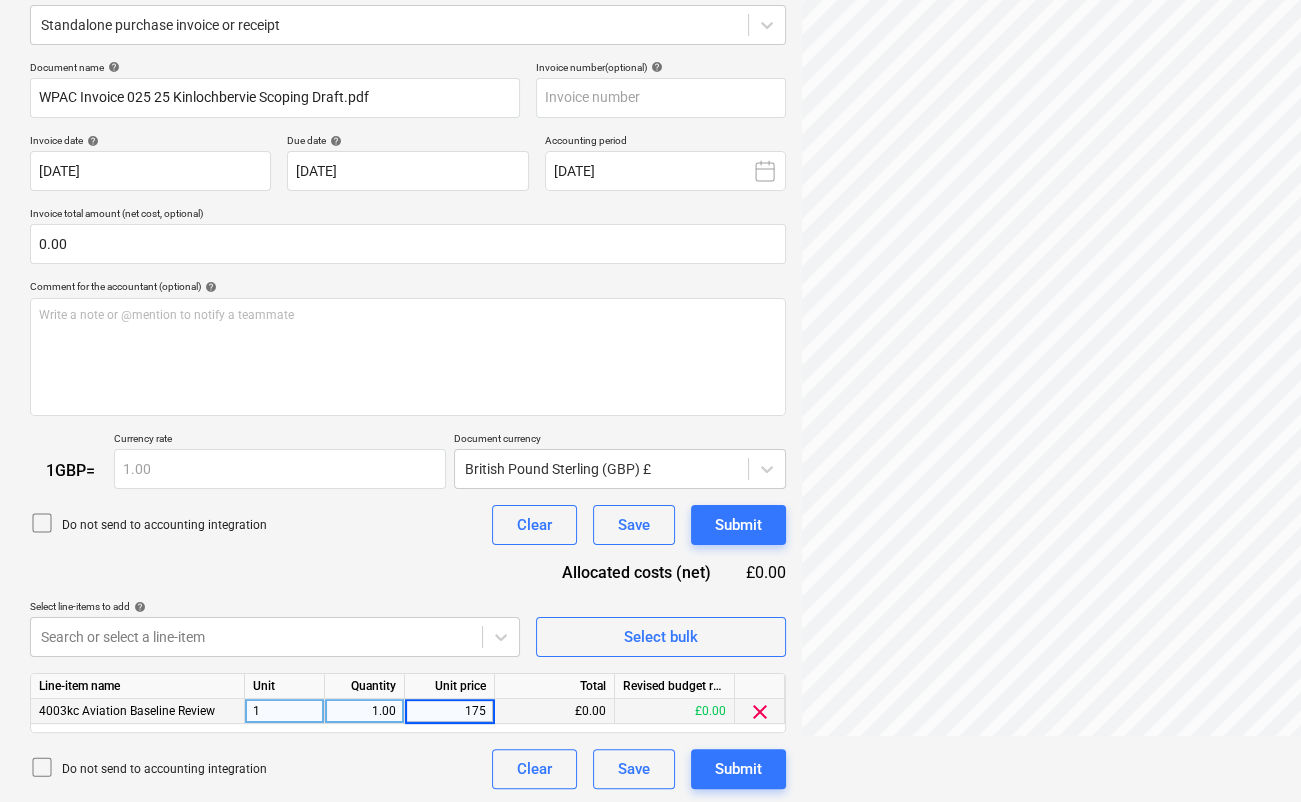 type on "1750" 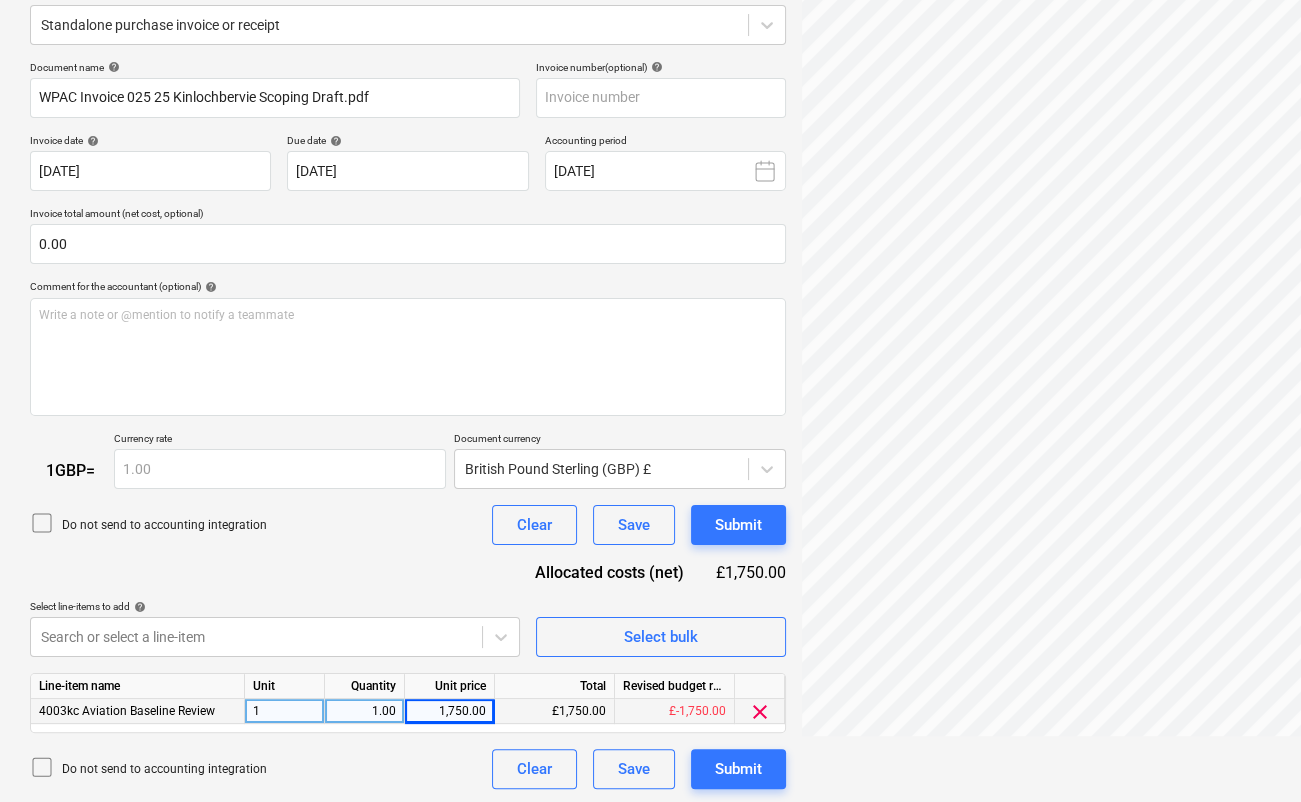 click on "Document name help WPAC Invoice 025 25 Kinlochbervie Scoping Draft.pdf Invoice number  (optional) help Invoice date help [DATE] [DATE] Press the down arrow key to interact with the calendar and
select a date. Press the question mark key to get the keyboard shortcuts for changing dates. Due date help [DATE] [DATE] Press the down arrow key to interact with the calendar and
select a date. Press the question mark key to get the keyboard shortcuts for changing dates. Accounting period [DATE] Invoice total amount (net cost, optional) 0.00 Comment for the accountant (optional) help Write a note or @mention to notify a teammate ﻿ 1  GBP  = Currency rate 1.00 Document currency British Pound Sterling (GBP) £ Do not send to accounting integration Clear Save Submit Allocated costs (net) £1,750.00 Select line-items to add help Search or select a line-item Select bulk Line-item name Unit Quantity Unit price Total Revised budget remaining 4003kc Aviation Baseline Review 1 1.00 1,750.00 clear" at bounding box center [408, 425] 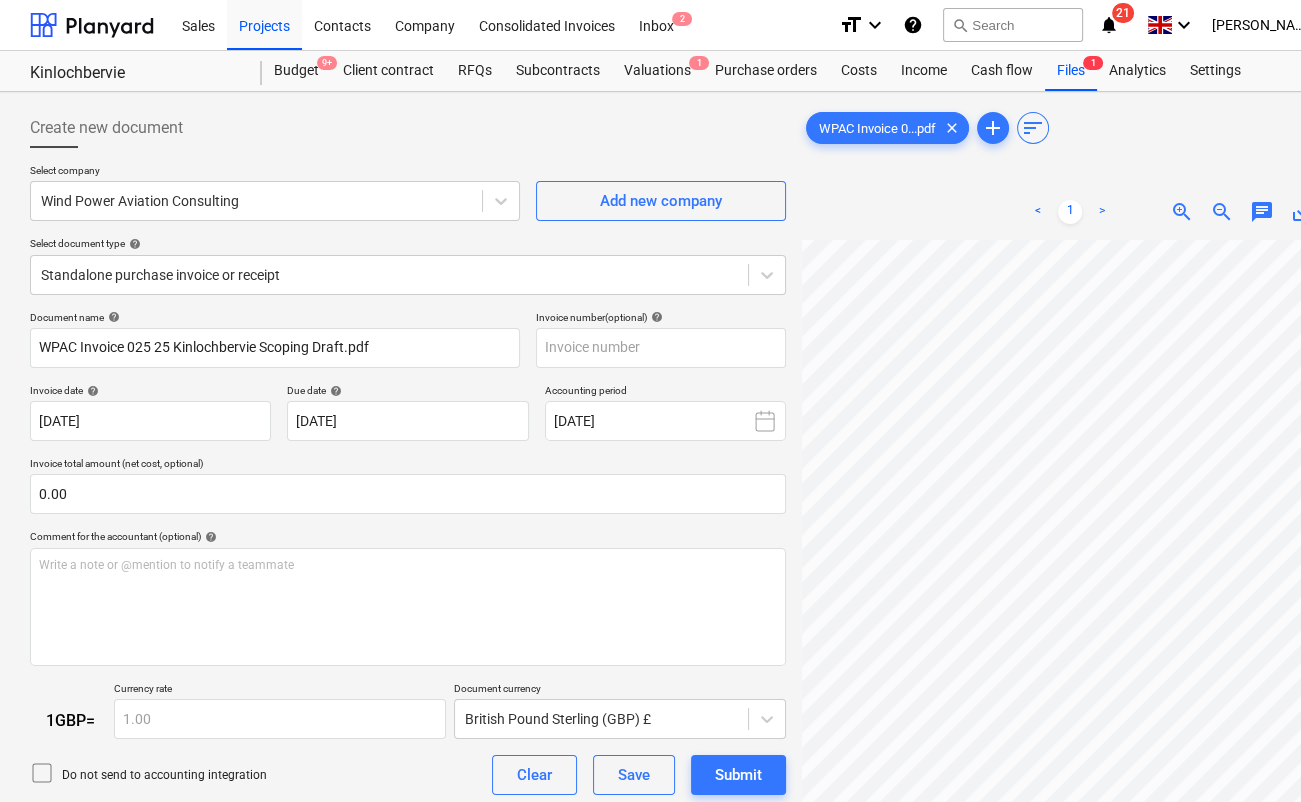 scroll, scrollTop: 3, scrollLeft: 0, axis: vertical 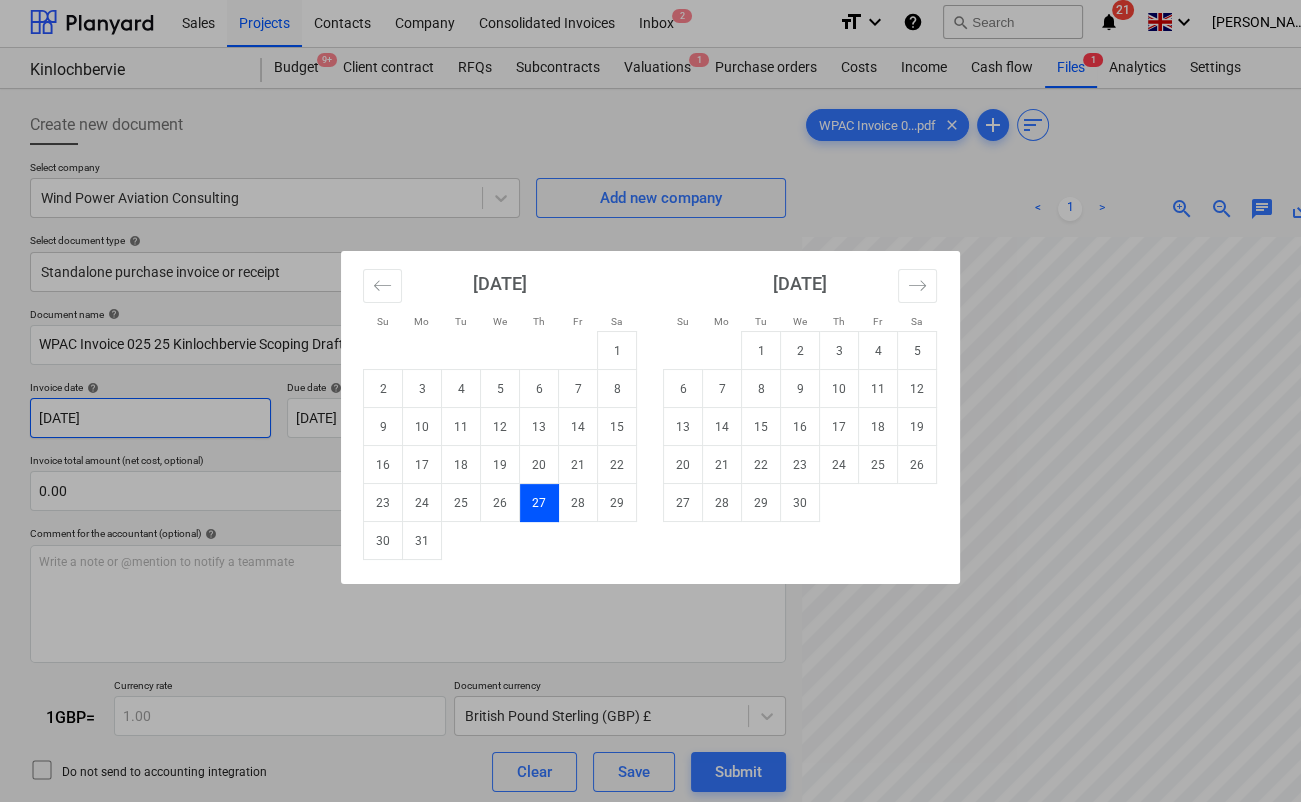 click on "Sales Projects Contacts Company Consolidated Invoices Inbox 2 format_size keyboard_arrow_down help search Search notifications 21 keyboard_arrow_down [PERSON_NAME] keyboard_arrow_down Kinlochbervie Budget 9+ Client contract RFQs Subcontracts Valuations 1 Purchase orders Costs Income Cash flow Files 1 Analytics Settings Create new document Select company Wind Power Aviation Consulting   Add new company Select document type help Standalone purchase invoice or receipt Document name help WPAC Invoice 025 25 Kinlochbervie Scoping Draft.pdf Invoice number  (optional) help Invoice date help [DATE] [DATE] Press the down arrow key to interact with the calendar and
select a date. Press the question mark key to get the keyboard shortcuts for changing dates. Due date help [DATE] [DATE] Press the down arrow key to interact with the calendar and
select a date. Press the question mark key to get the keyboard shortcuts for changing dates. Accounting period [DATE] 0.00 help ﻿ 1  GBP  = 1.00 Clear" at bounding box center (650, 398) 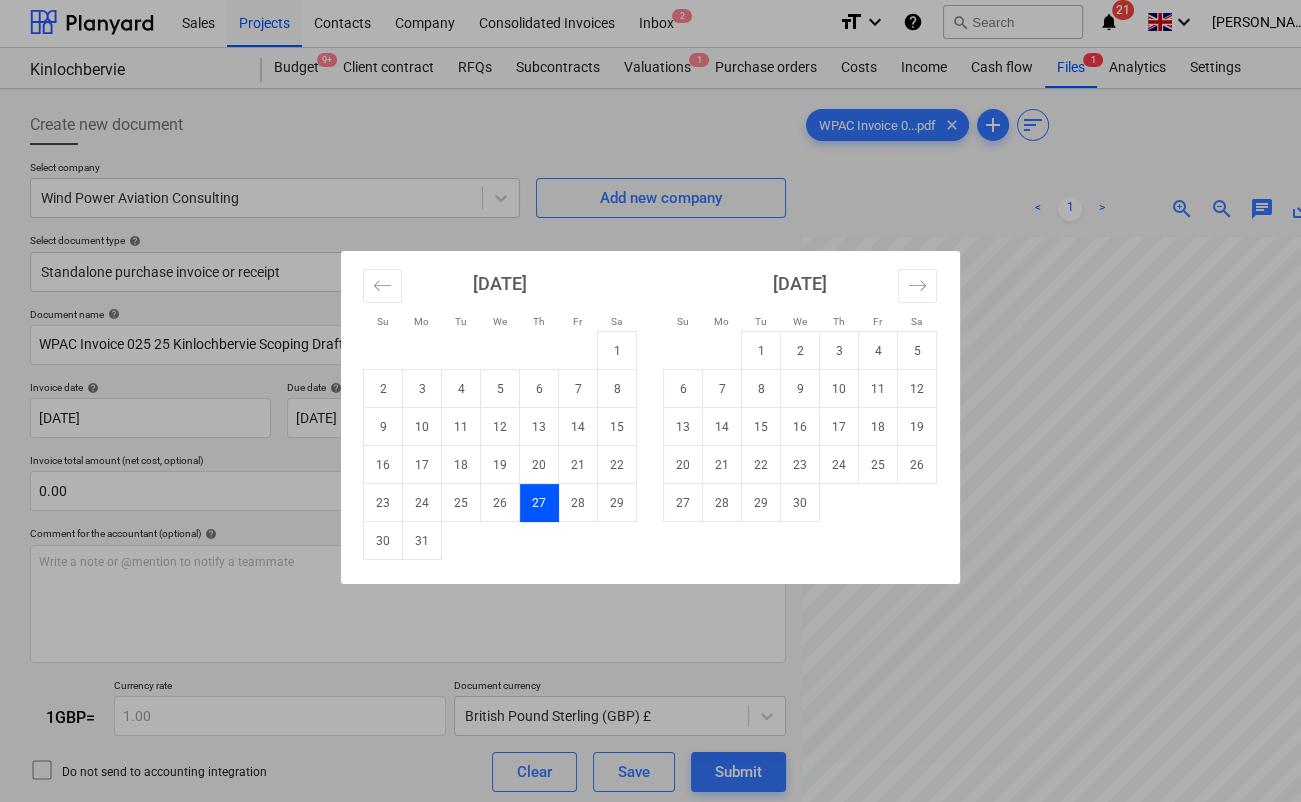 click on "Su Mo Tu We Th Fr Sa Su Mo Tu We Th Fr Sa [DATE] 1 2 3 4 5 6 7 8 9 10 11 12 13 14 15 16 17 18 19 20 21 22 23 24 25 26 27 [DATE] 1 2 3 4 5 6 7 8 9 10 11 12 13 14 15 16 17 18 19 20 21 22 23 24 25 26 27 28 29 30 31 [DATE] 1 2 3 4 5 6 7 8 9 10 11 12 13 14 15 16 17 18 19 20 21 22 23 24 25 26 27 28 29 [DATE] 1 2 3 4 5 6 7 8 9 10 11 12 13 14 15 16 17 18 19 20 21 22 23 24 25 26 27 28 29 30 31" at bounding box center (650, 401) 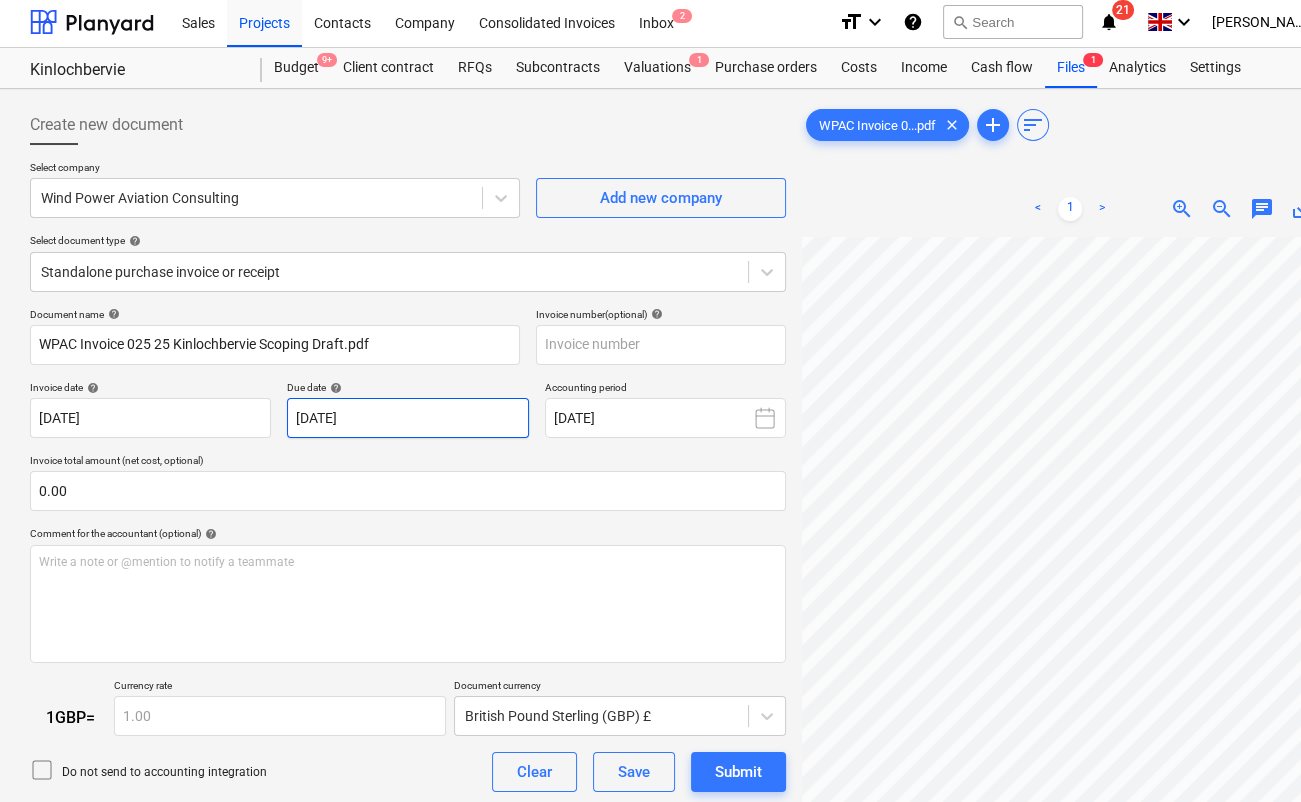 click on "Sales Projects Contacts Company Consolidated Invoices Inbox 2 format_size keyboard_arrow_down help search Search notifications 21 keyboard_arrow_down [PERSON_NAME] keyboard_arrow_down Kinlochbervie Budget 9+ Client contract RFQs Subcontracts Valuations 1 Purchase orders Costs Income Cash flow Files 1 Analytics Settings Create new document Select company Wind Power Aviation Consulting   Add new company Select document type help Standalone purchase invoice or receipt Document name help WPAC Invoice 025 25 Kinlochbervie Scoping Draft.pdf Invoice number  (optional) help Invoice date help [DATE] [DATE] Press the down arrow key to interact with the calendar and
select a date. Press the question mark key to get the keyboard shortcuts for changing dates. Due date help [DATE] [DATE] Press the down arrow key to interact with the calendar and
select a date. Press the question mark key to get the keyboard shortcuts for changing dates. Accounting period [DATE] 0.00 help ﻿ 1  GBP  = 1.00 Clear" at bounding box center (650, 398) 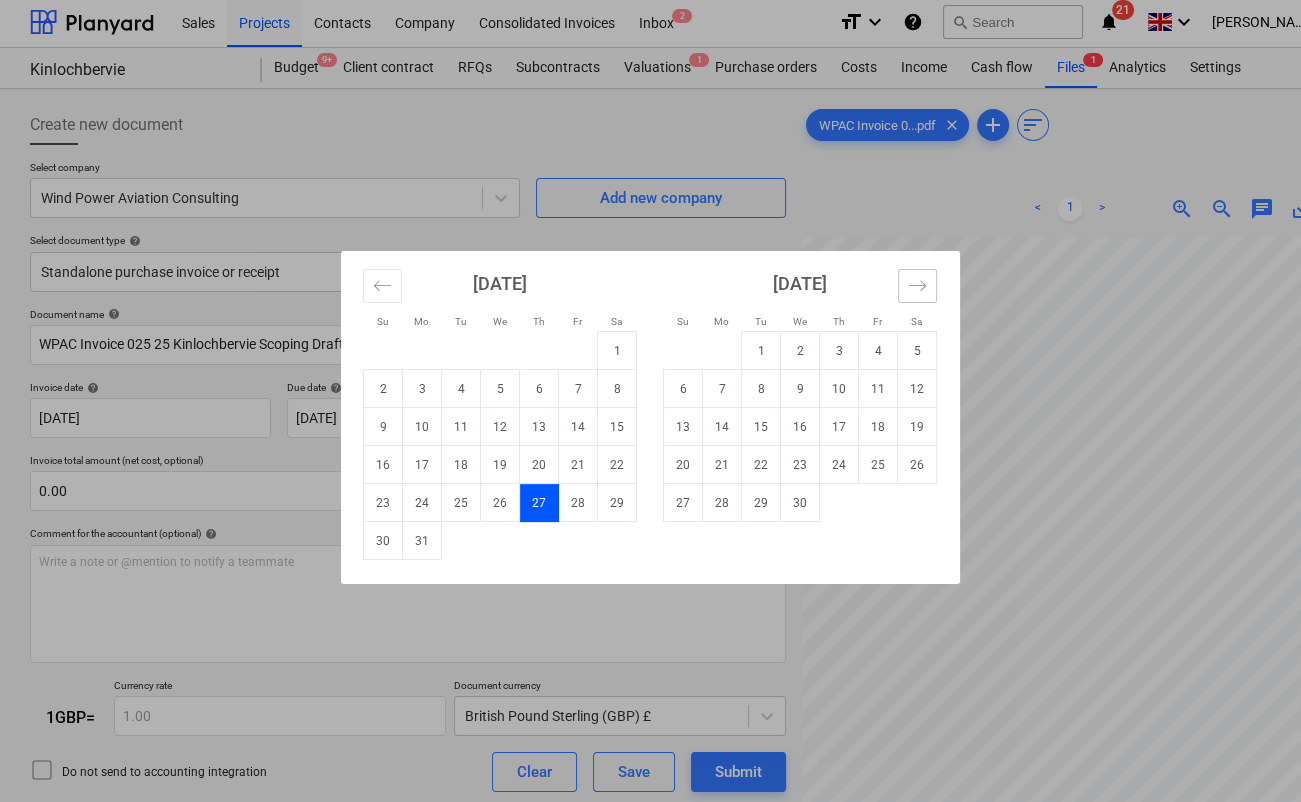click 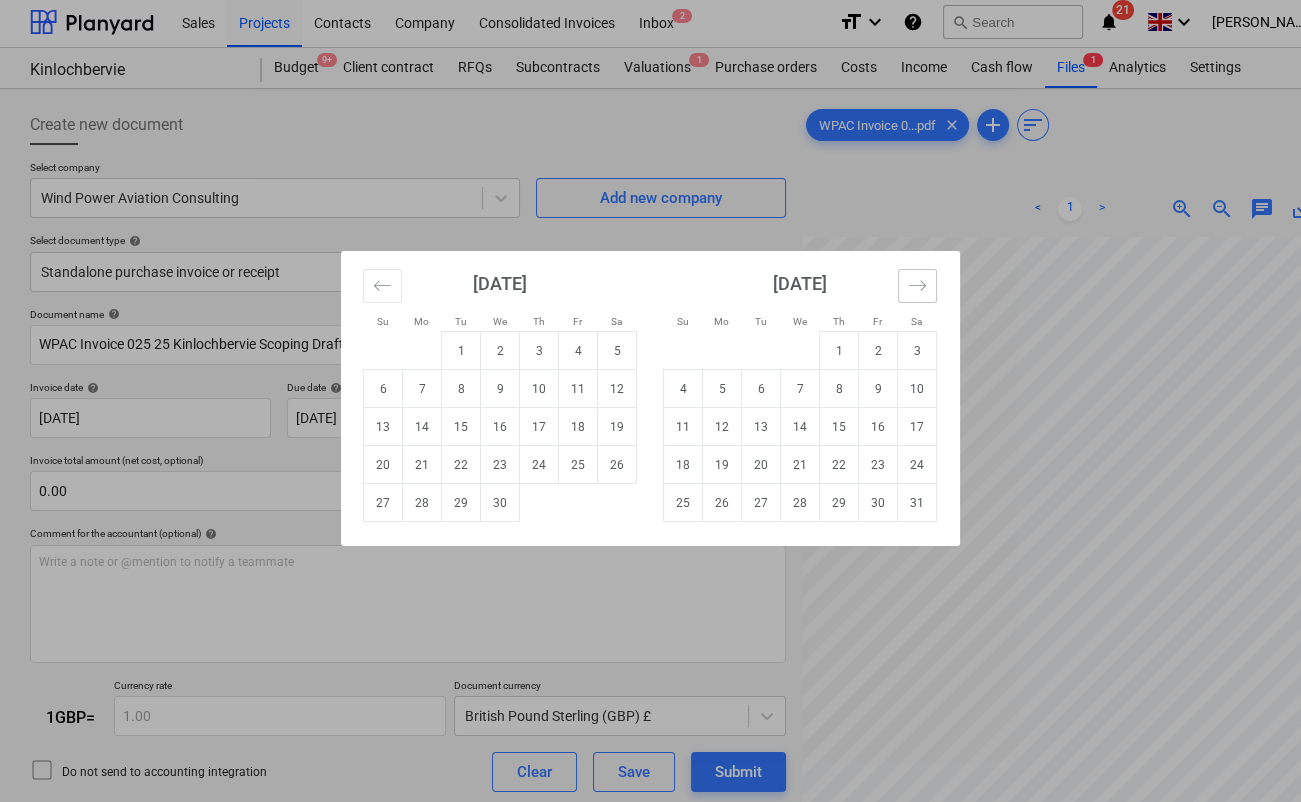 click 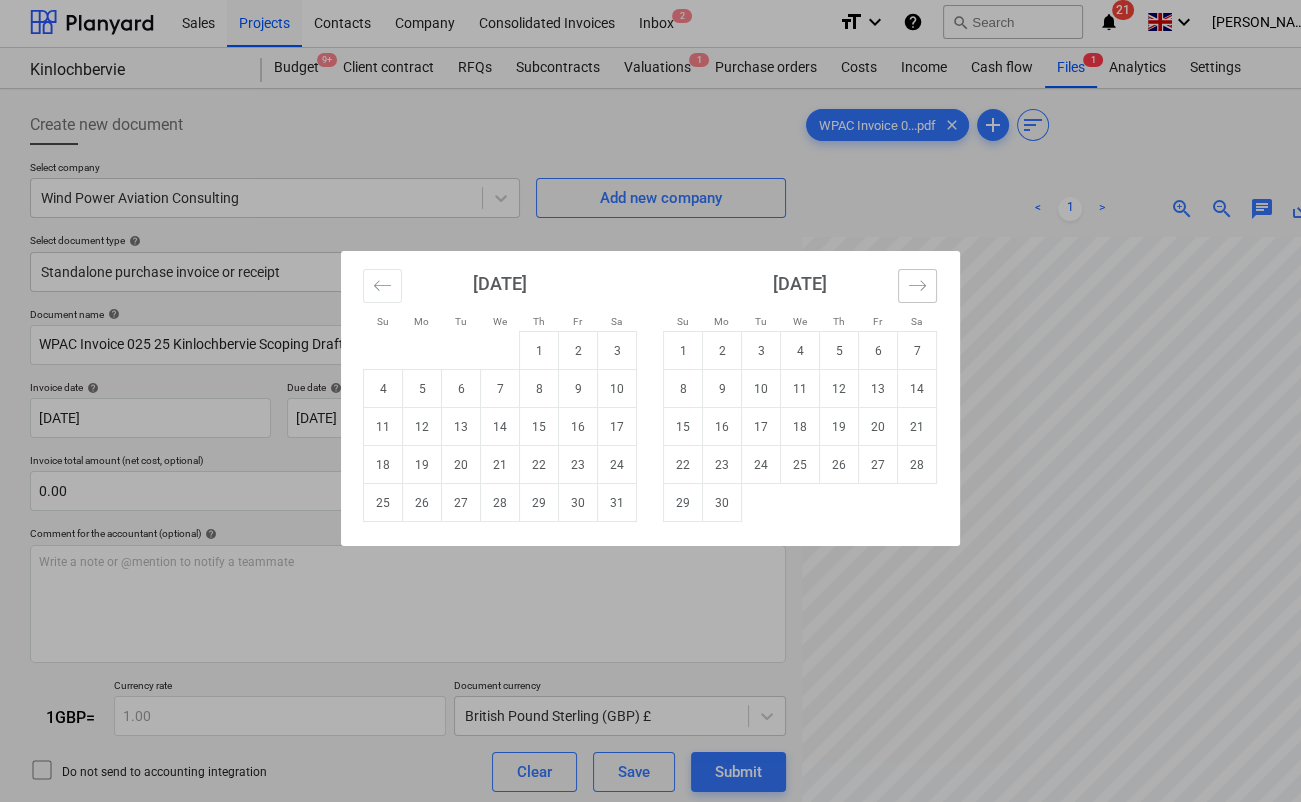 click 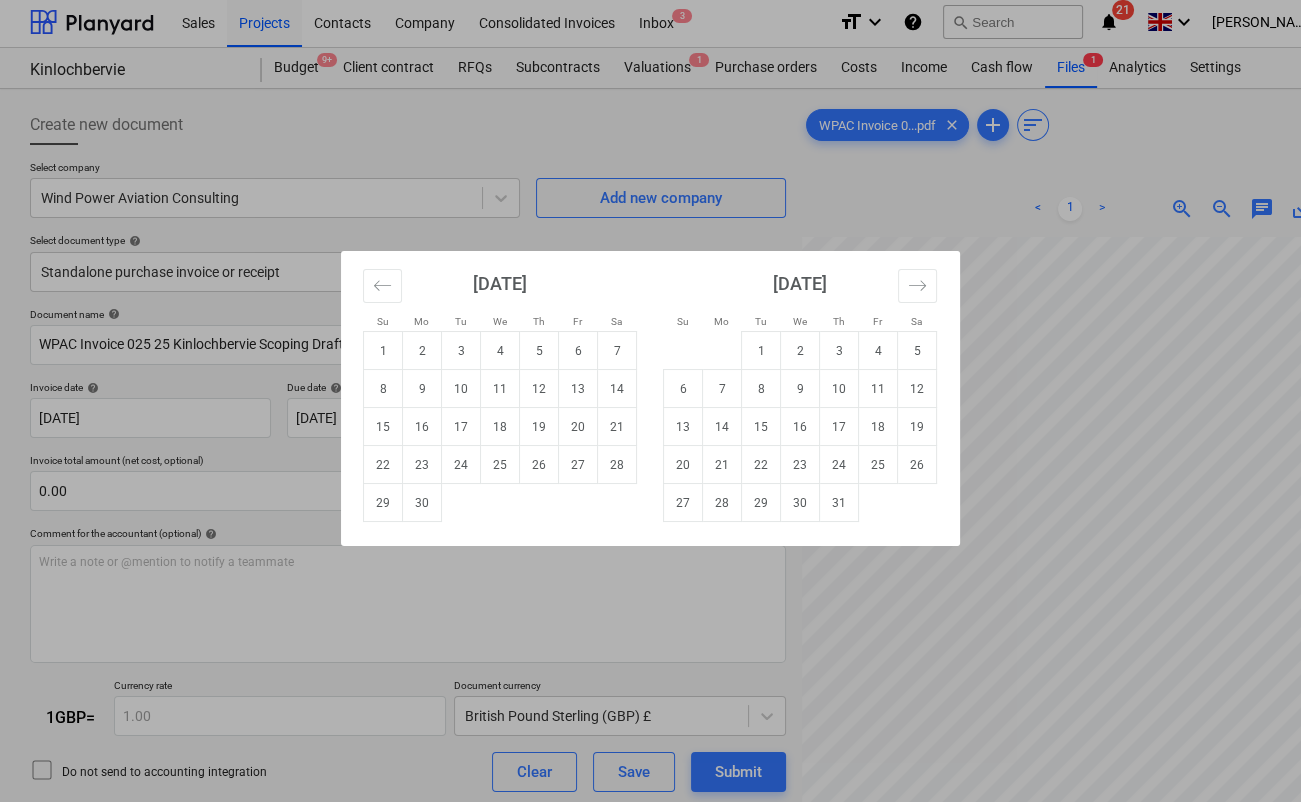 click on "Su Mo Tu We Th Fr Sa Su Mo Tu We Th Fr Sa [DATE] 1 2 3 4 5 6 7 8 9 10 11 12 13 14 15 16 17 18 19 20 21 22 23 24 25 26 27 28 29 30 31 [DATE] 1 2 3 4 5 6 7 8 9 10 11 12 13 14 15 16 17 18 19 20 21 22 23 24 25 26 27 28 29 [DATE] 1 2 3 4 5 6 7 8 9 10 11 12 13 14 15 16 17 18 19 20 21 22 23 24 25 26 27 28 29 30 [DATE] 1 2 3 4 5 6 7 8 9 10 11 12 13 14 15 16 17 18 19 20 21 22 23 24 25 26 27 28 29 30 31" at bounding box center (650, 401) 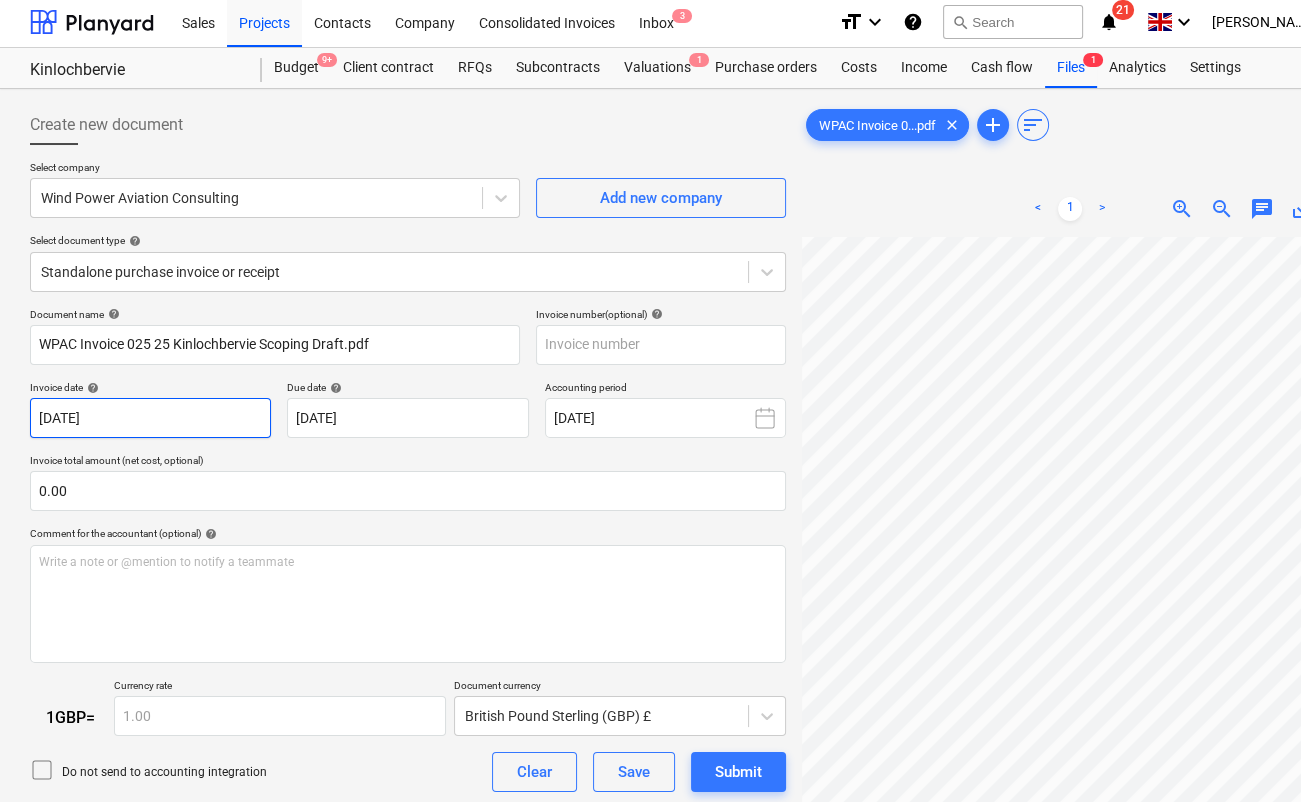 click on "Sales Projects Contacts Company Consolidated Invoices Inbox 3 format_size keyboard_arrow_down help search Search notifications 21 keyboard_arrow_down [PERSON_NAME] keyboard_arrow_down Kinlochbervie Budget 9+ Client contract RFQs Subcontracts Valuations 1 Purchase orders Costs Income Cash flow Files 1 Analytics Settings Create new document Select company Wind Power Aviation Consulting   Add new company Select document type help Standalone purchase invoice or receipt Document name help WPAC Invoice 025 25 Kinlochbervie Scoping Draft.pdf Invoice number  (optional) help Invoice date help [DATE] [DATE] Press the down arrow key to interact with the calendar and
select a date. Press the question mark key to get the keyboard shortcuts for changing dates. Due date help [DATE] [DATE] Press the down arrow key to interact with the calendar and
select a date. Press the question mark key to get the keyboard shortcuts for changing dates. Accounting period [DATE] 0.00 help ﻿ 1  GBP  = 1.00 Clear" at bounding box center [650, 398] 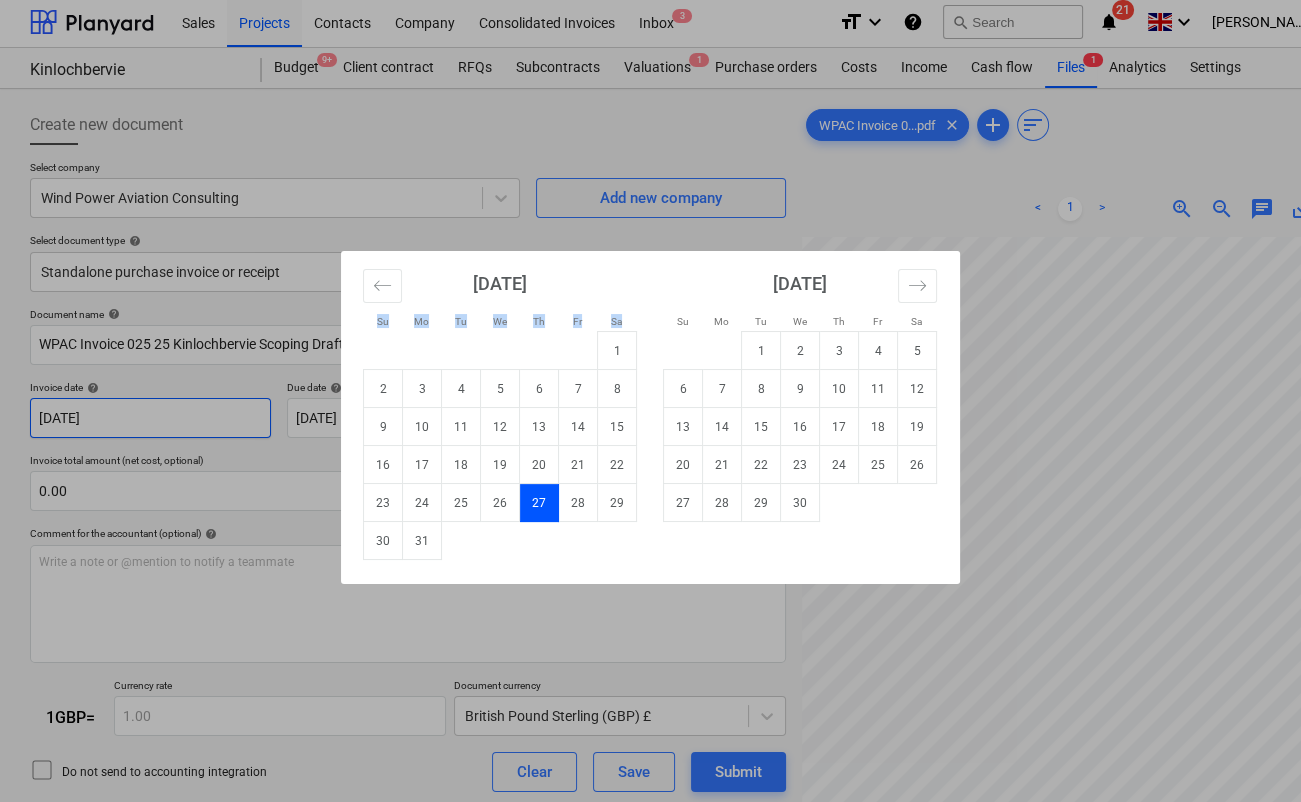 click on "Su Mo Tu We Th Fr Sa Su Mo Tu We Th Fr Sa [DATE] 1 2 3 4 5 6 7 8 9 10 11 12 13 14 15 16 17 18 19 20 21 22 23 24 25 26 27 [DATE] 1 2 3 4 5 6 7 8 9 10 11 12 13 14 15 16 17 18 19 20 21 22 23 24 25 26 27 28 29 30 31 [DATE] 1 2 3 4 5 6 7 8 9 10 11 12 13 14 15 16 17 18 19 20 21 22 23 24 25 26 27 28 29 [DATE] 1 2 3 4 5 6 7 8 9 10 11 12 13 14 15 16 17 18 19 20 21 22 23 24 25 26 27 28 29 30 31" at bounding box center (650, 401) 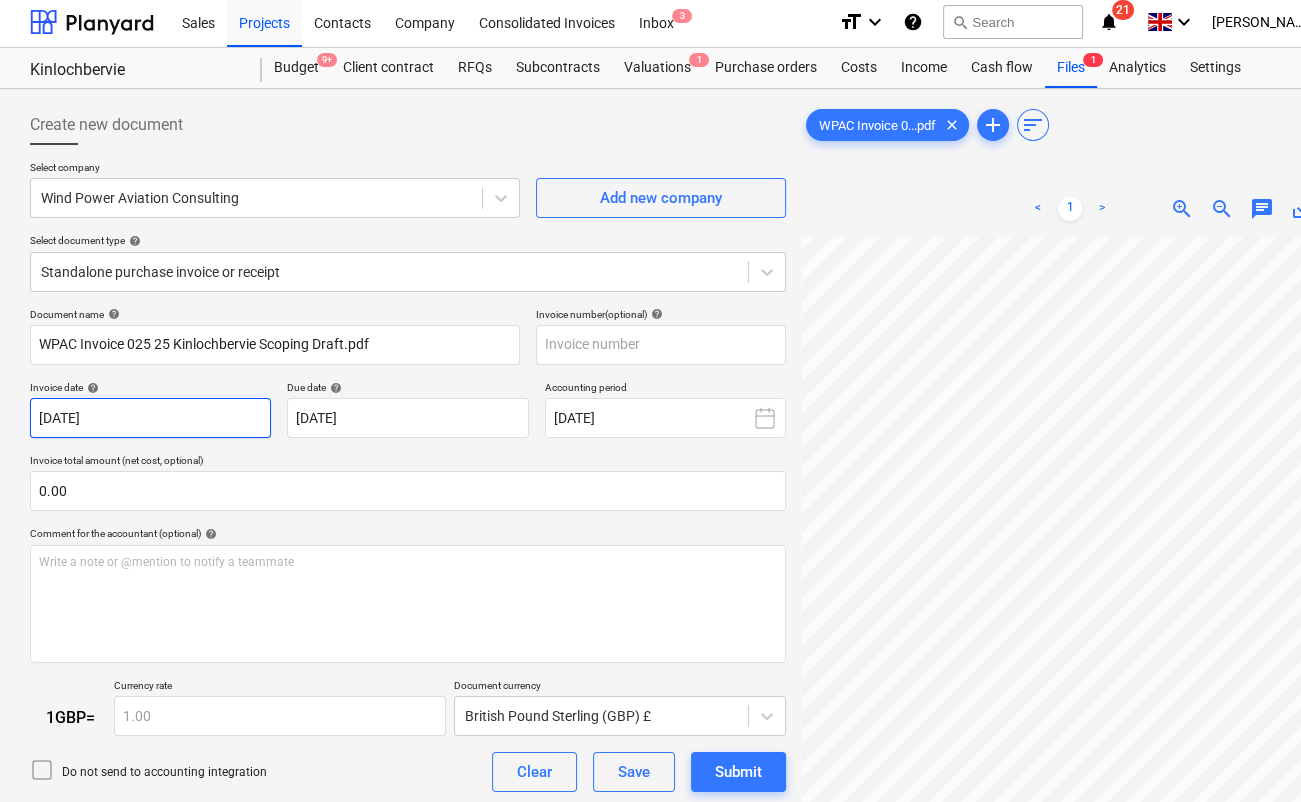 click on "Sales Projects Contacts Company Consolidated Invoices Inbox 3 format_size keyboard_arrow_down help search Search notifications 21 keyboard_arrow_down [PERSON_NAME] keyboard_arrow_down Kinlochbervie Budget 9+ Client contract RFQs Subcontracts Valuations 1 Purchase orders Costs Income Cash flow Files 1 Analytics Settings Create new document Select company Wind Power Aviation Consulting   Add new company Select document type help Standalone purchase invoice or receipt Document name help WPAC Invoice 025 25 Kinlochbervie Scoping Draft.pdf Invoice number  (optional) help Invoice date help [DATE] [DATE] Press the down arrow key to interact with the calendar and
select a date. Press the question mark key to get the keyboard shortcuts for changing dates. Due date help [DATE] [DATE] Press the down arrow key to interact with the calendar and
select a date. Press the question mark key to get the keyboard shortcuts for changing dates. Accounting period [DATE] 0.00 help ﻿ 1  GBP  = 1.00 Clear" at bounding box center [650, 398] 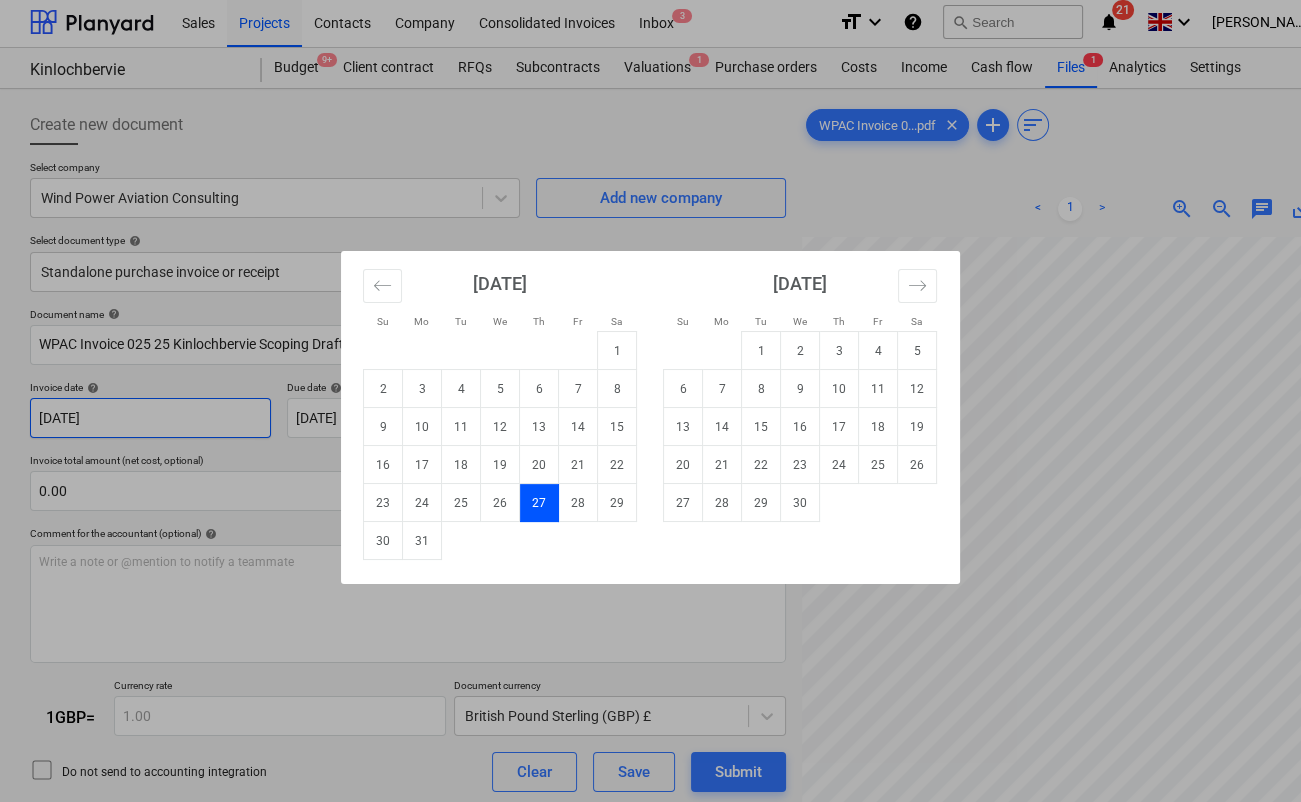click on "Su Mo Tu We Th Fr Sa Su Mo Tu We Th Fr Sa [DATE] 1 2 3 4 5 6 7 8 9 10 11 12 13 14 15 16 17 18 19 20 21 22 23 24 25 26 27 [DATE] 1 2 3 4 5 6 7 8 9 10 11 12 13 14 15 16 17 18 19 20 21 22 23 24 25 26 27 28 29 30 31 [DATE] 1 2 3 4 5 6 7 8 9 10 11 12 13 14 15 16 17 18 19 20 21 22 23 24 25 26 27 28 29 [DATE] 1 2 3 4 5 6 7 8 9 10 11 12 13 14 15 16 17 18 19 20 21 22 23 24 25 26 27 28 29 30 31" at bounding box center [650, 401] 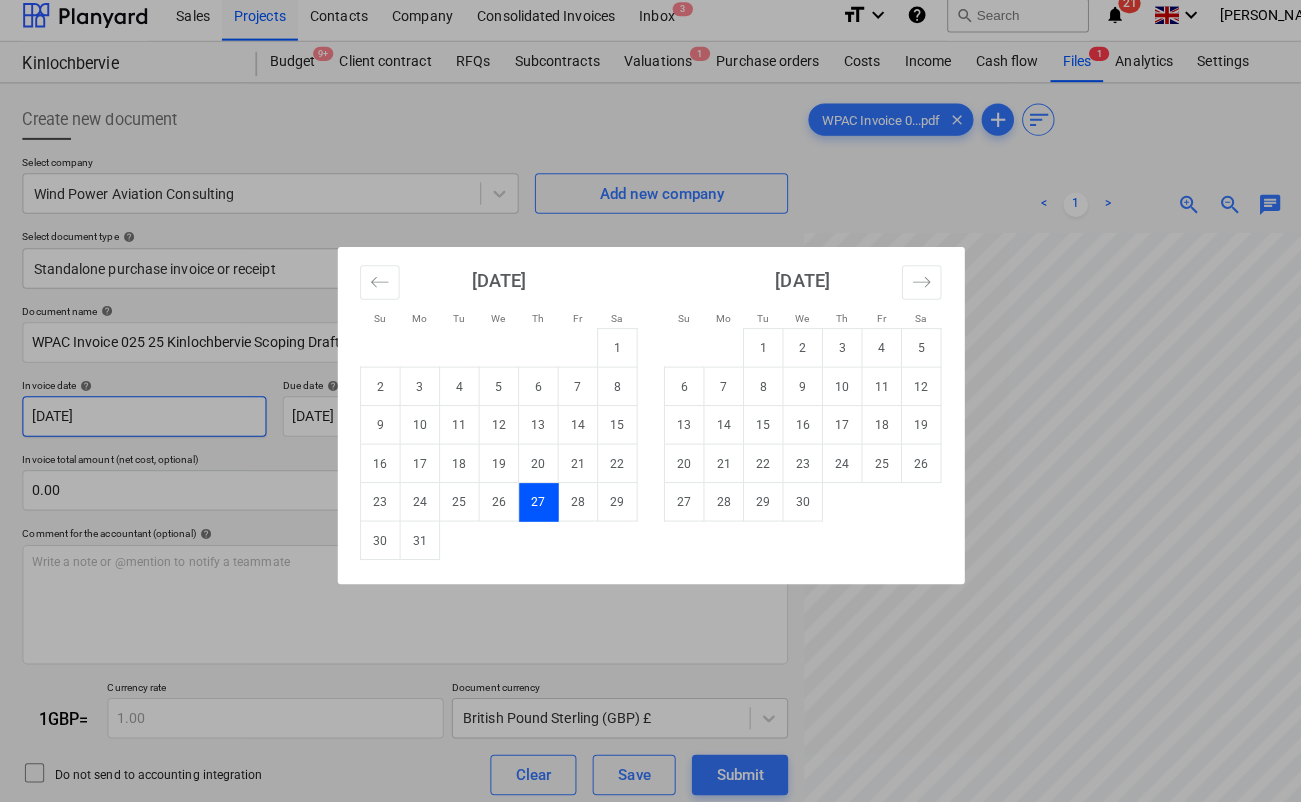 scroll, scrollTop: 2, scrollLeft: 0, axis: vertical 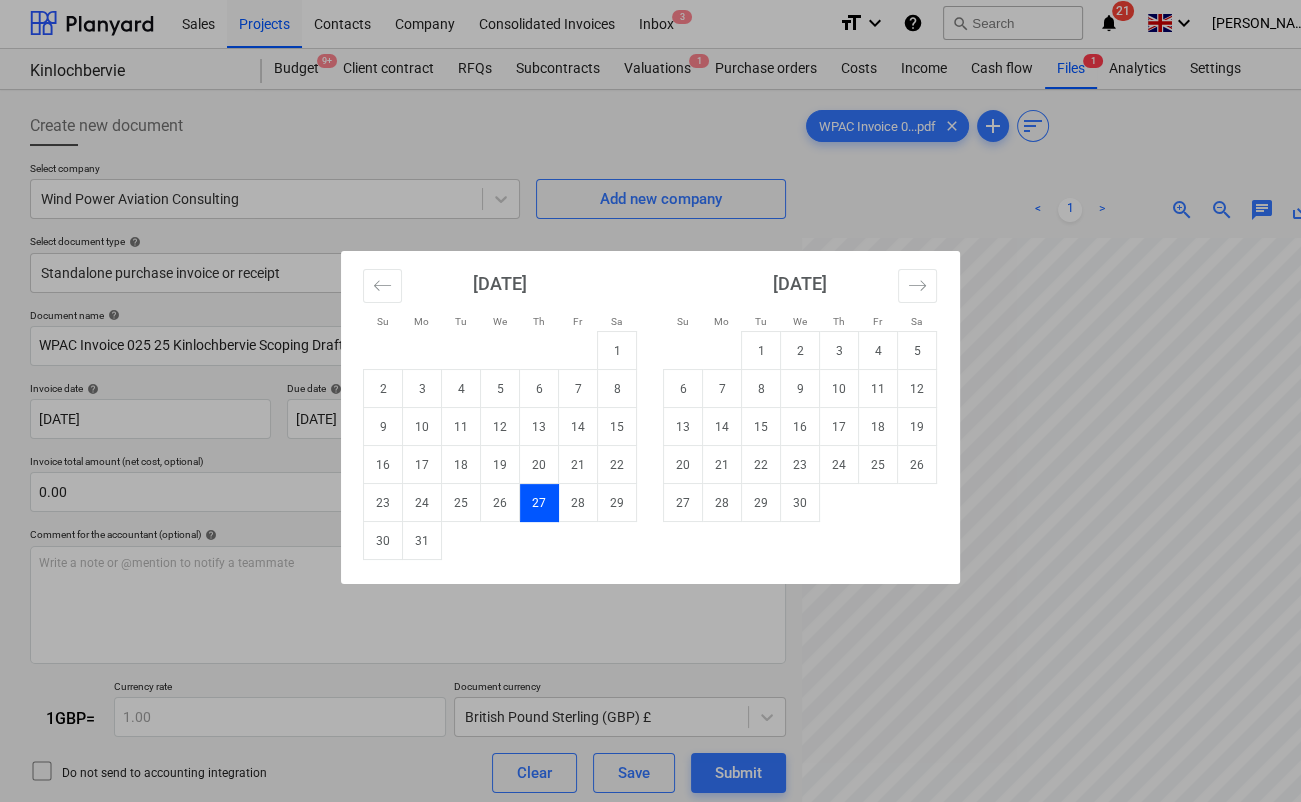 click on "Su Mo Tu We Th Fr Sa Su Mo Tu We Th Fr Sa [DATE] 1 2 3 4 5 6 7 8 9 10 11 12 13 14 15 16 17 18 19 20 21 22 23 24 25 26 27 [DATE] 1 2 3 4 5 6 7 8 9 10 11 12 13 14 15 16 17 18 19 20 21 22 23 24 25 26 27 28 29 30 31 [DATE] 1 2 3 4 5 6 7 8 9 10 11 12 13 14 15 16 17 18 19 20 21 22 23 24 25 26 27 28 29 [DATE] 1 2 3 4 5 6 7 8 9 10 11 12 13 14 15 16 17 18 19 20 21 22 23 24 25 26 27 28 29 30 31" at bounding box center (650, 401) 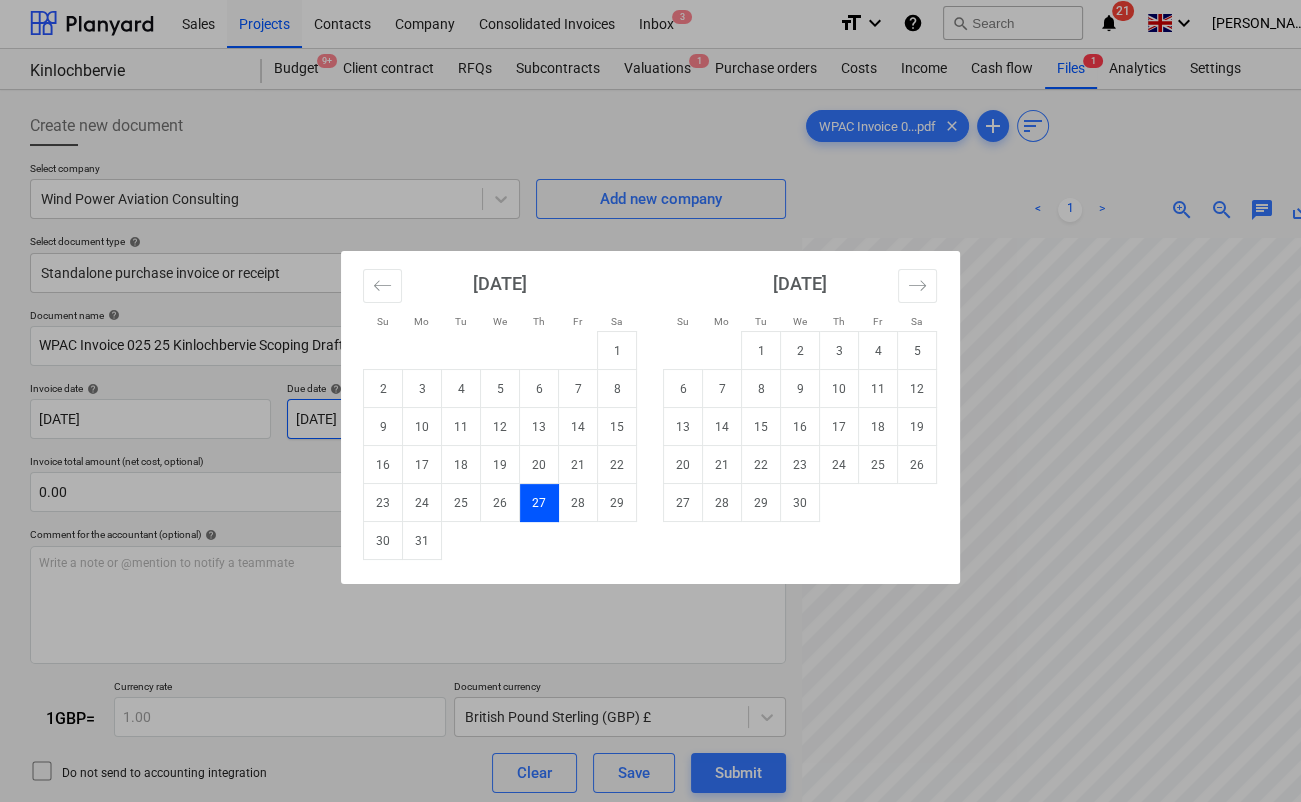 drag, startPoint x: 442, startPoint y: 417, endPoint x: 184, endPoint y: 514, distance: 275.632 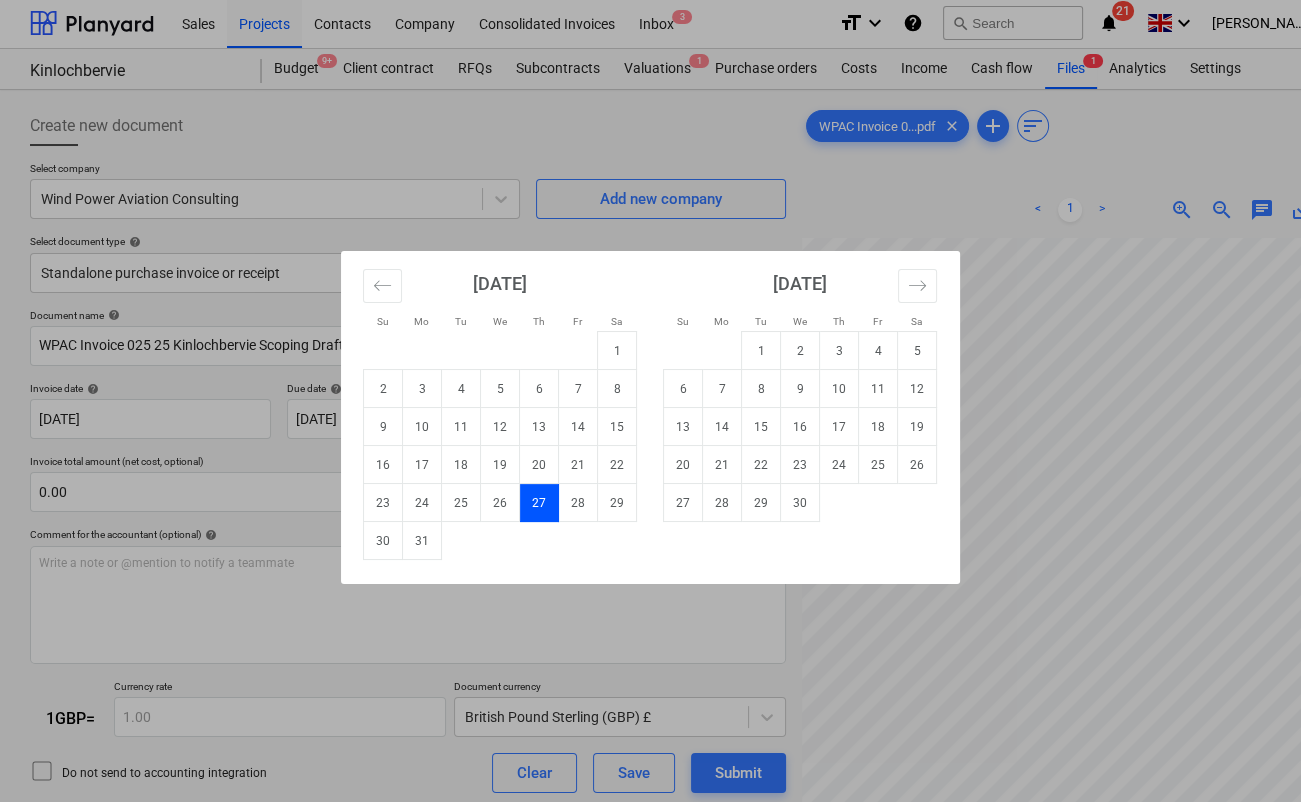 click on "Su Mo Tu We Th Fr Sa Su Mo Tu We Th Fr Sa [DATE] 1 2 3 4 5 6 7 8 9 10 11 12 13 14 15 16 17 18 19 20 21 22 23 24 25 26 27 [DATE] 1 2 3 4 5 6 7 8 9 10 11 12 13 14 15 16 17 18 19 20 21 22 23 24 25 26 27 28 29 30 31 [DATE] 1 2 3 4 5 6 7 8 9 10 11 12 13 14 15 16 17 18 19 20 21 22 23 24 25 26 27 28 29 [DATE] 1 2 3 4 5 6 7 8 9 10 11 12 13 14 15 16 17 18 19 20 21 22 23 24 25 26 27 28 29 30 31" at bounding box center (650, 401) 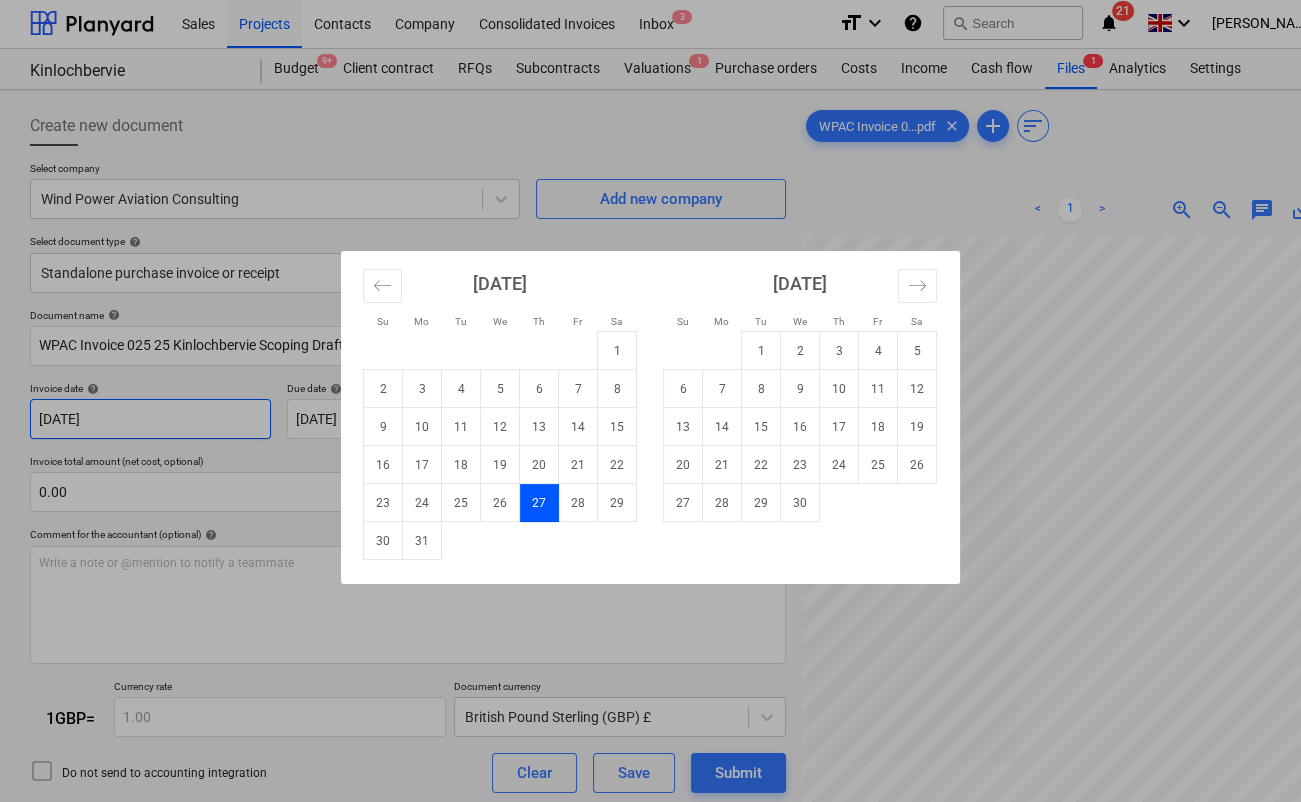 drag, startPoint x: 209, startPoint y: 428, endPoint x: -20, endPoint y: 402, distance: 230.47125 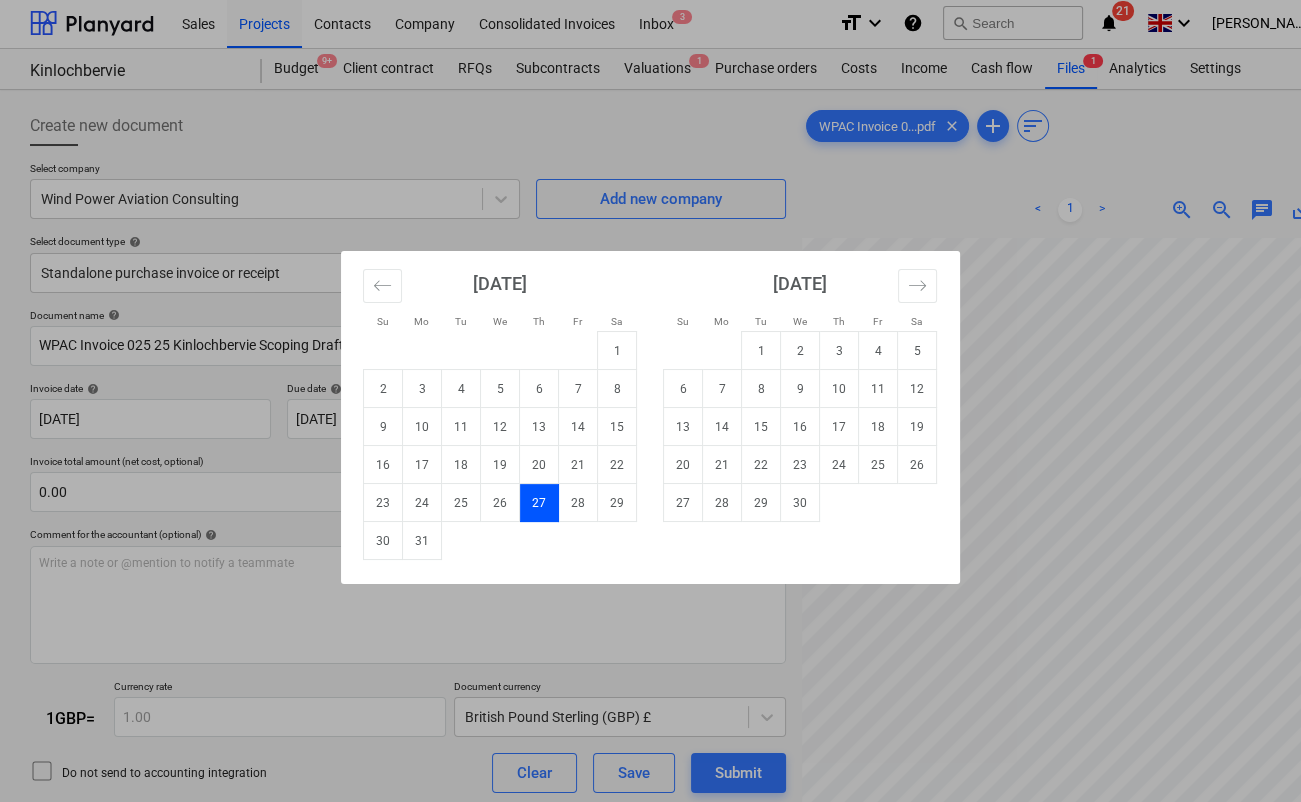 click on "Su Mo Tu We Th Fr Sa Su Mo Tu We Th Fr Sa [DATE] 1 2 3 4 5 6 7 8 9 10 11 12 13 14 15 16 17 18 19 20 21 22 23 24 25 26 27 [DATE] 1 2 3 4 5 6 7 8 9 10 11 12 13 14 15 16 17 18 19 20 21 22 23 24 25 26 27 28 29 30 31 [DATE] 1 2 3 4 5 6 7 8 9 10 11 12 13 14 15 16 17 18 19 20 21 22 23 24 25 26 27 28 29 [DATE] 1 2 3 4 5 6 7 8 9 10 11 12 13 14 15 16 17 18 19 20 21 22 23 24 25 26 27 28 29 30 31" at bounding box center (650, 401) 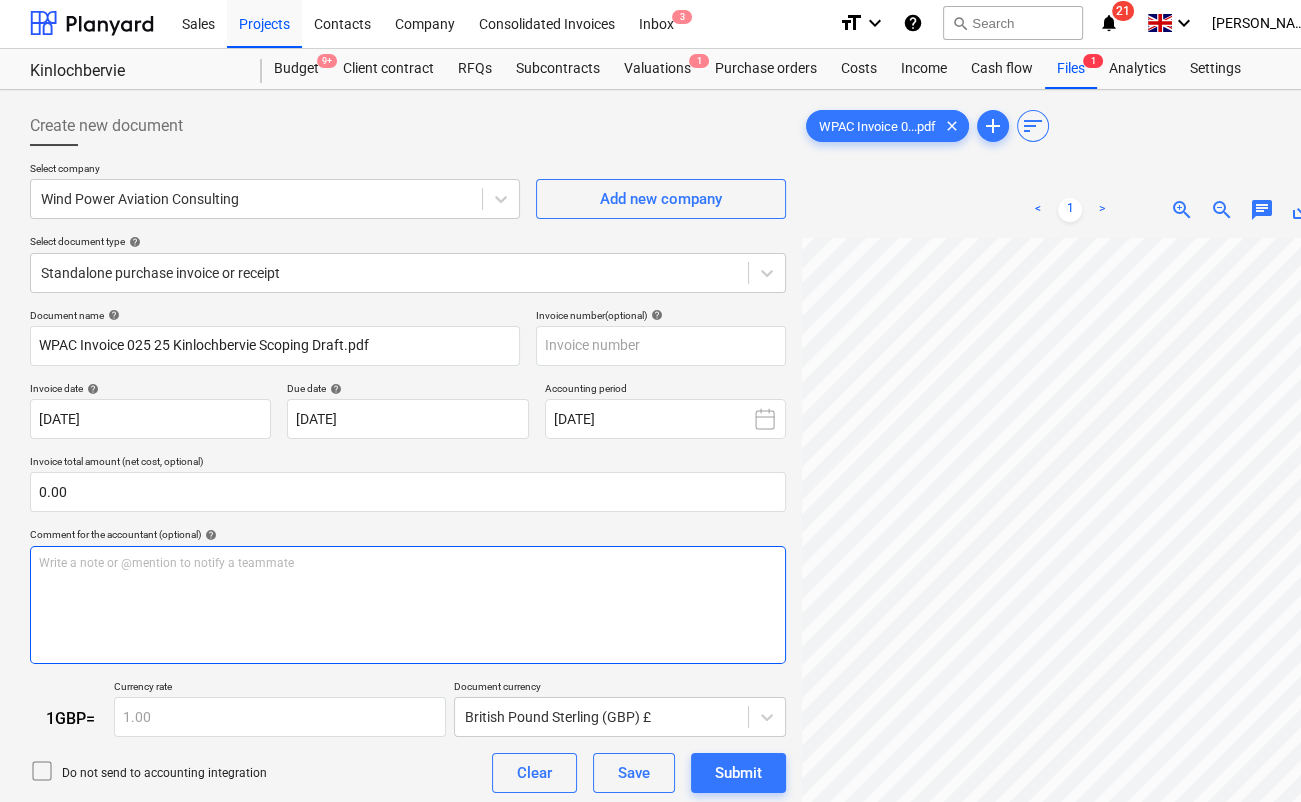 click on "Write a note or @mention to notify a teammate [PERSON_NAME]" at bounding box center [408, 605] 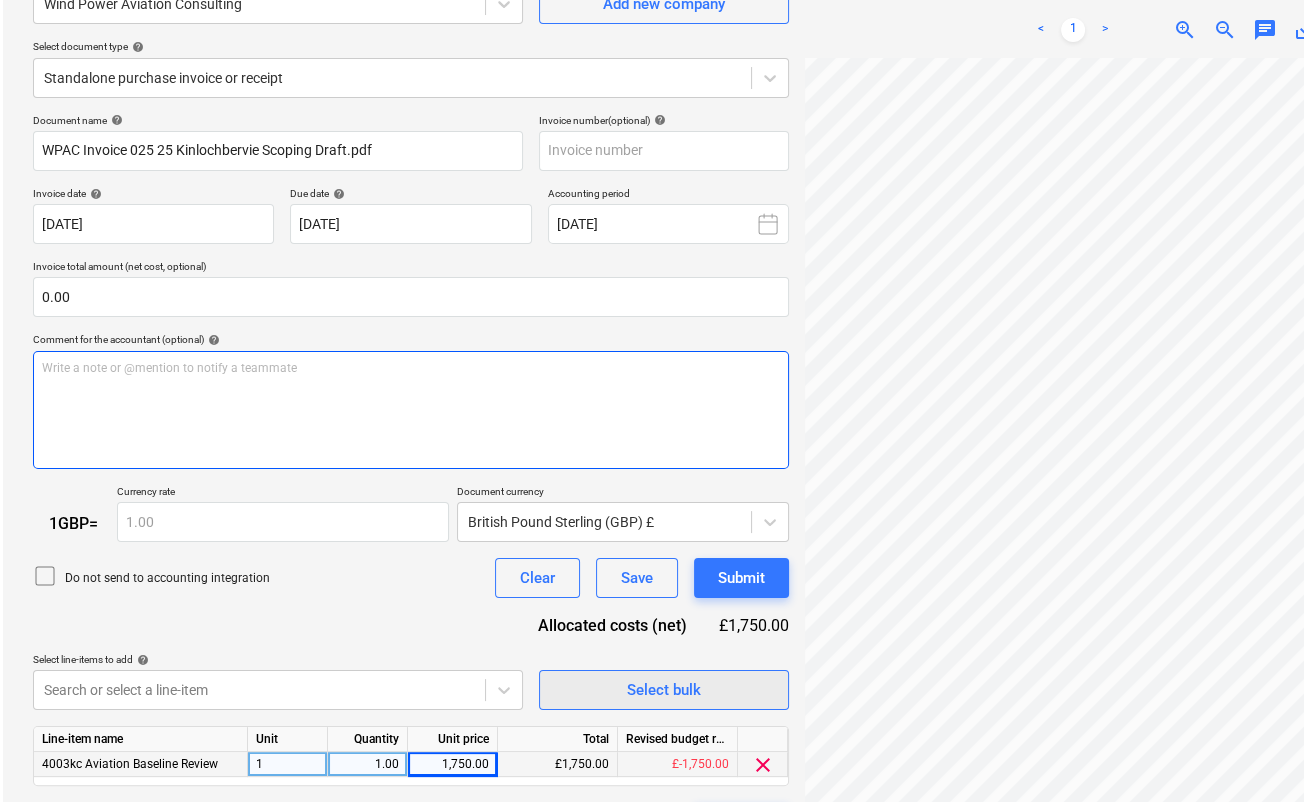 scroll, scrollTop: 252, scrollLeft: 0, axis: vertical 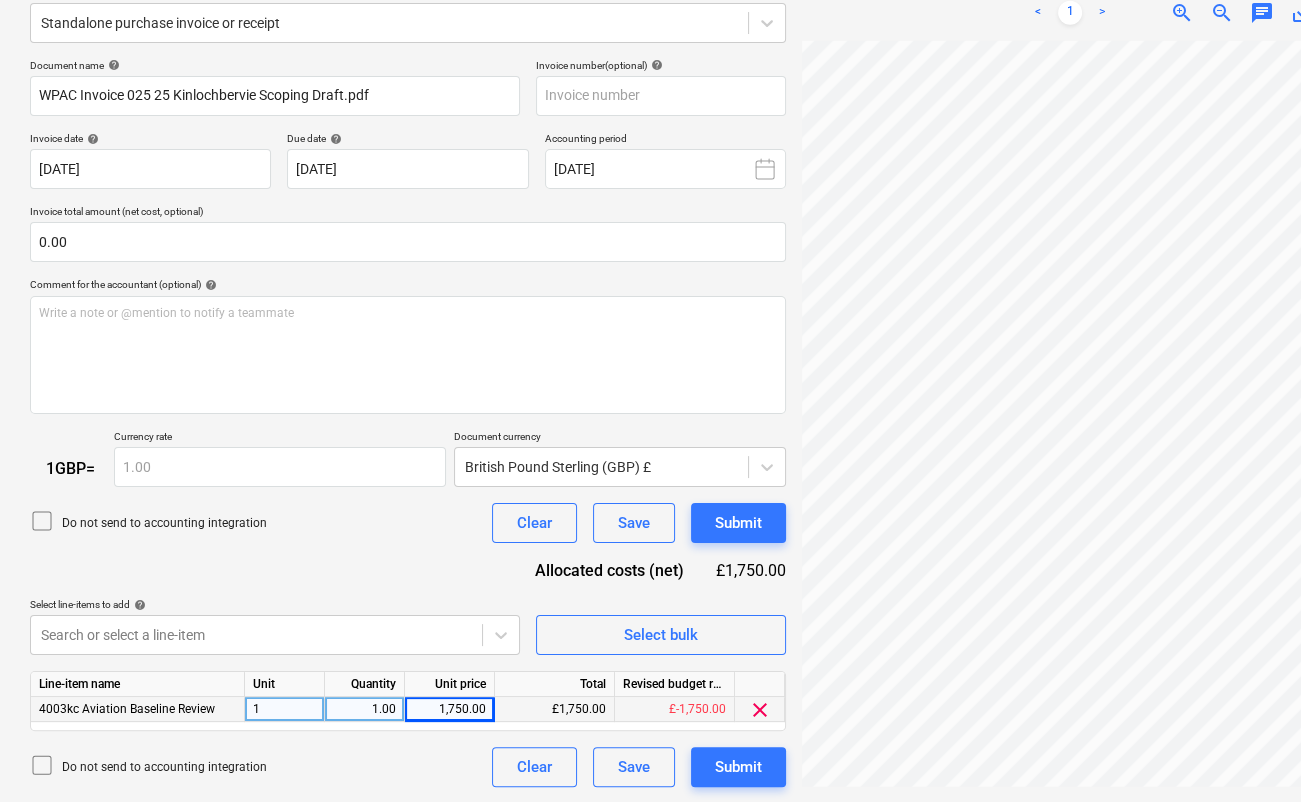 click on "Document name help WPAC Invoice 025 25 Kinlochbervie Scoping Draft.pdf Invoice number  (optional) help Invoice date help [DATE] [DATE] Press the down arrow key to interact with the calendar and
select a date. Press the question mark key to get the keyboard shortcuts for changing dates. Due date help [DATE] [DATE] Press the down arrow key to interact with the calendar and
select a date. Press the question mark key to get the keyboard shortcuts for changing dates. Accounting period [DATE] Invoice total amount (net cost, optional) 0.00 Comment for the accountant (optional) help Write a note or @mention to notify a teammate ﻿ 1  GBP  = Currency rate 1.00 Document currency British Pound Sterling (GBP) £ Do not send to accounting integration Clear Save Submit Allocated costs (net) £1,750.00 Select line-items to add help Search or select a line-item Select bulk Line-item name Unit Quantity Unit price Total Revised budget remaining 4003kc Aviation Baseline Review 1 1.00 1,750.00 clear" at bounding box center [408, 423] 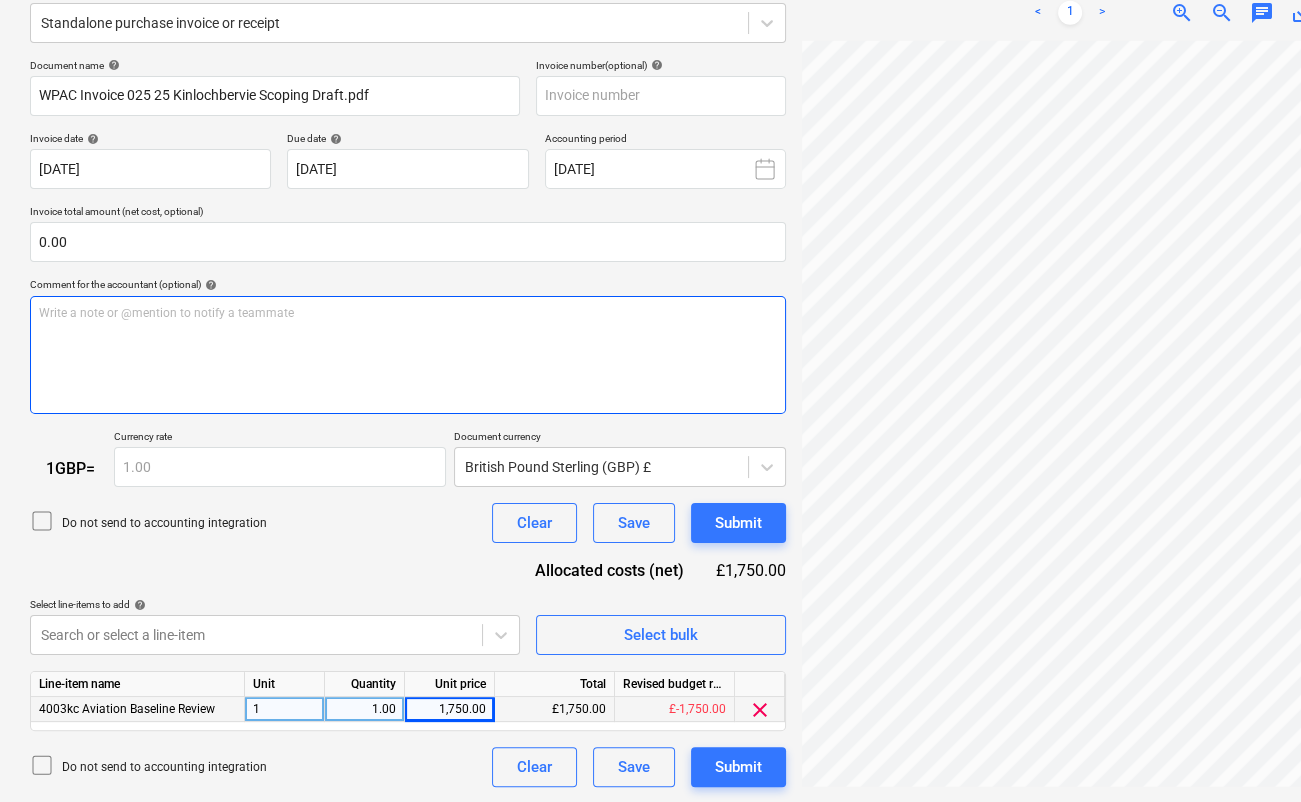 click on "Write a note or @mention to notify a teammate [PERSON_NAME]" at bounding box center (408, 355) 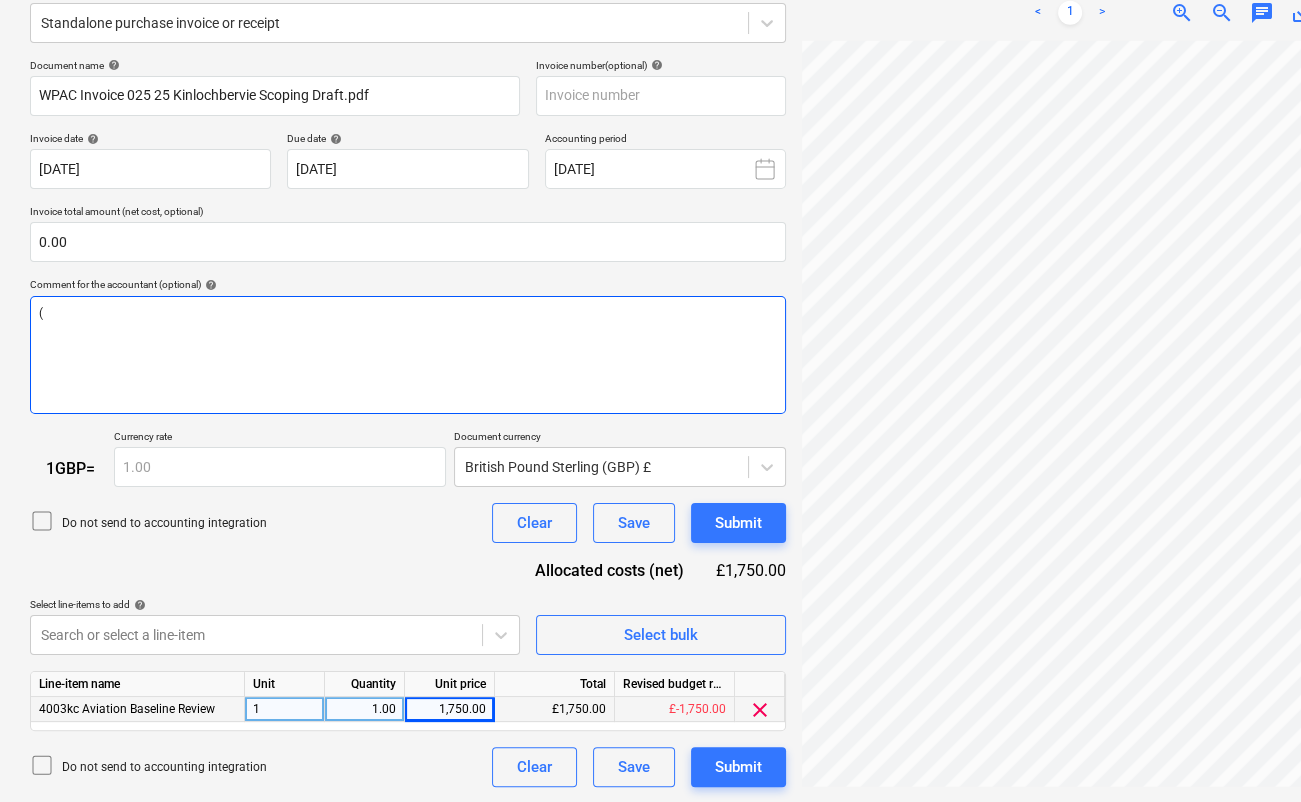 type 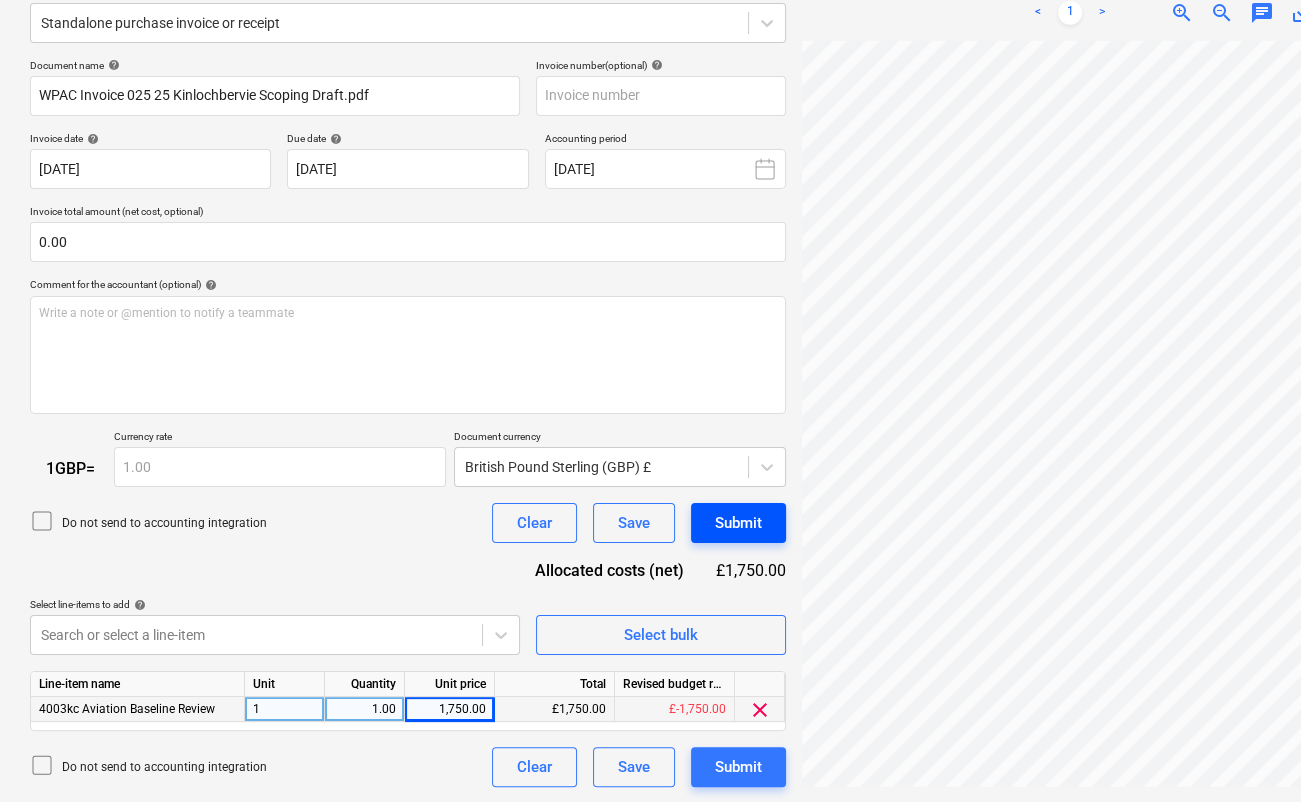 click on "Submit" at bounding box center (738, 523) 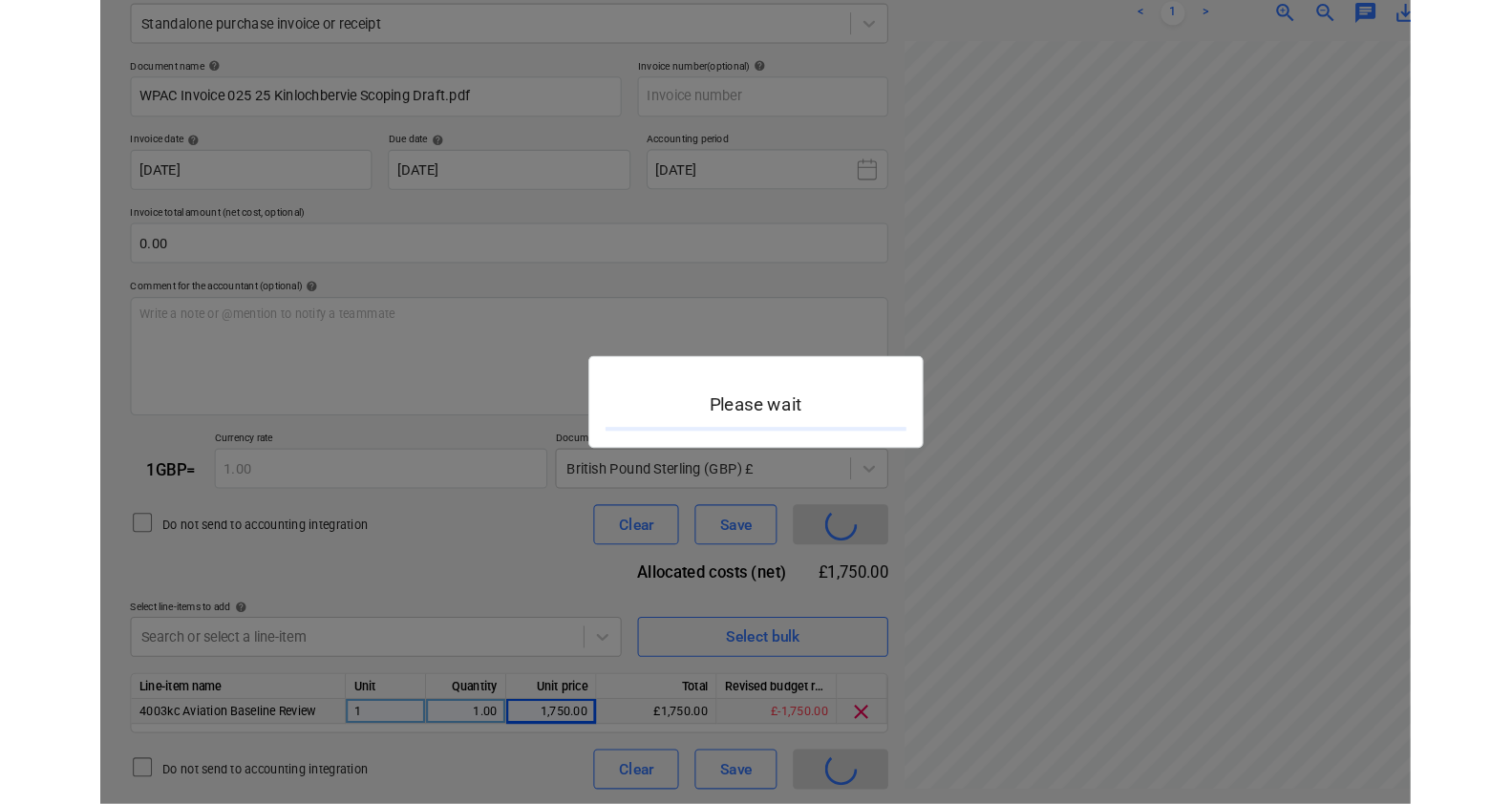scroll, scrollTop: 0, scrollLeft: 0, axis: both 